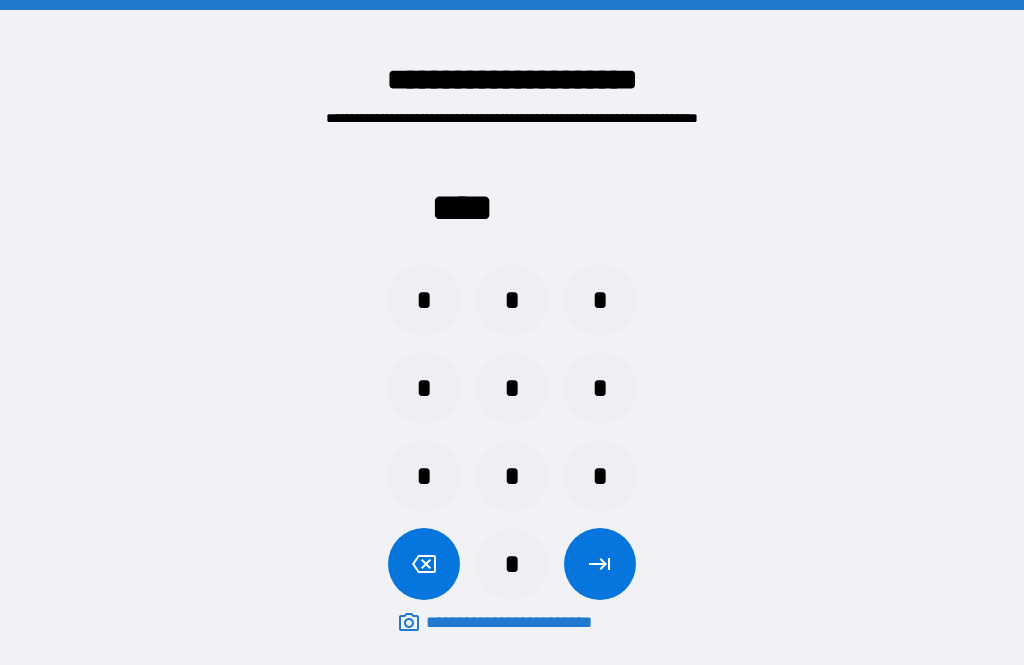 scroll, scrollTop: 64, scrollLeft: 0, axis: vertical 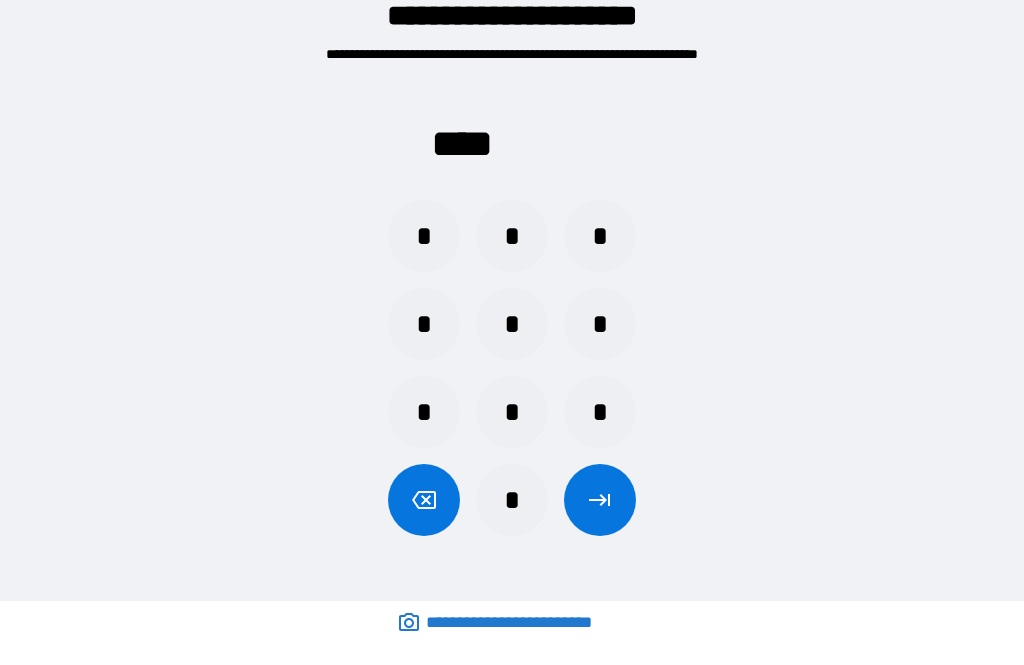 click on "*" at bounding box center (512, 412) 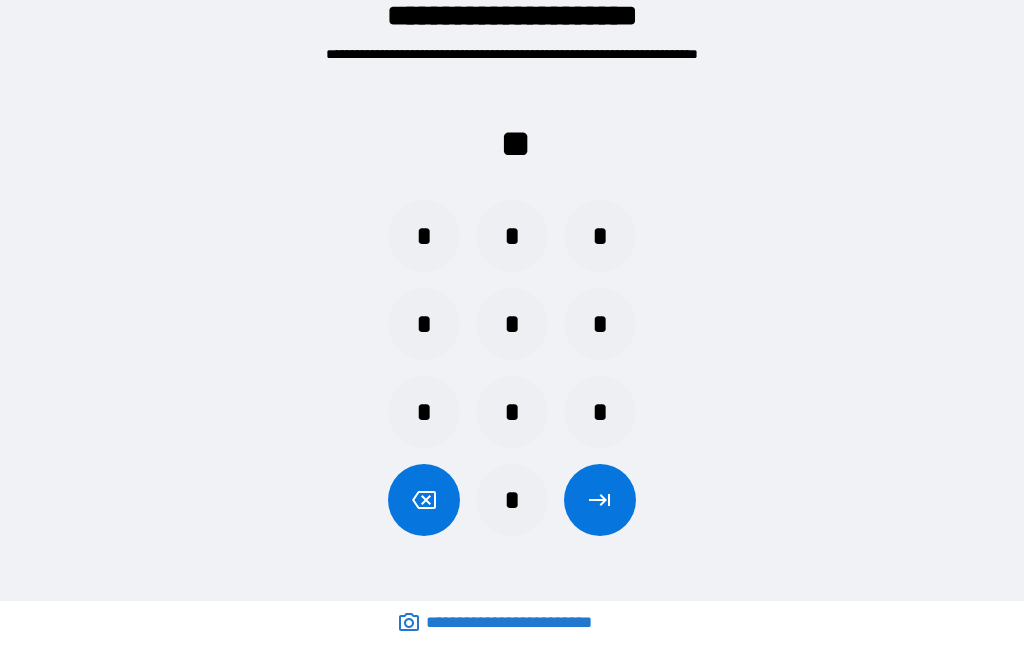 click on "*" at bounding box center (600, 412) 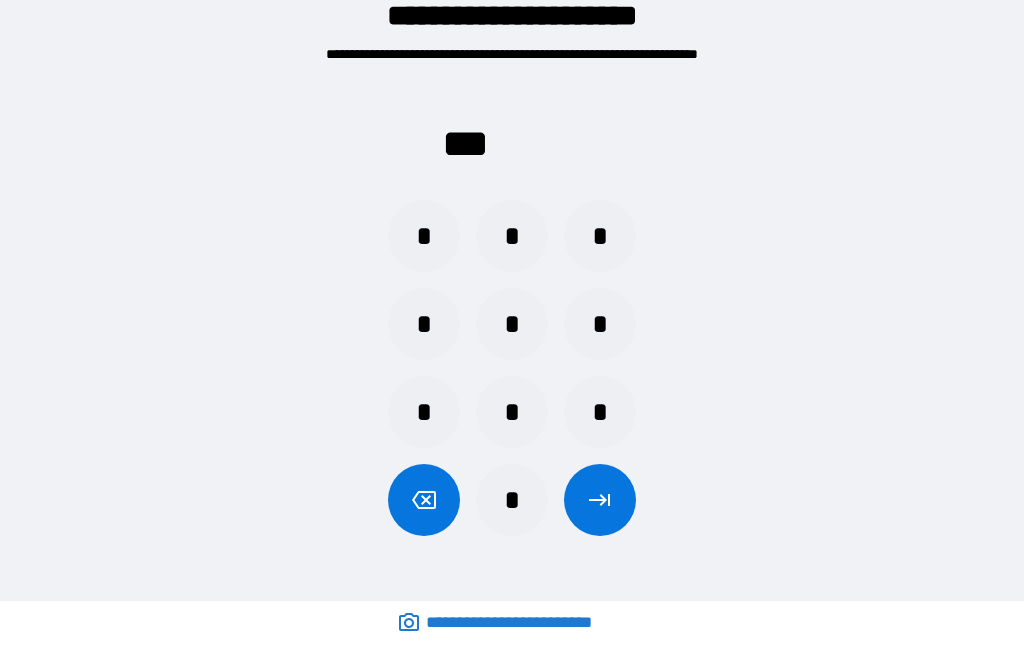 click on "*" at bounding box center [512, 500] 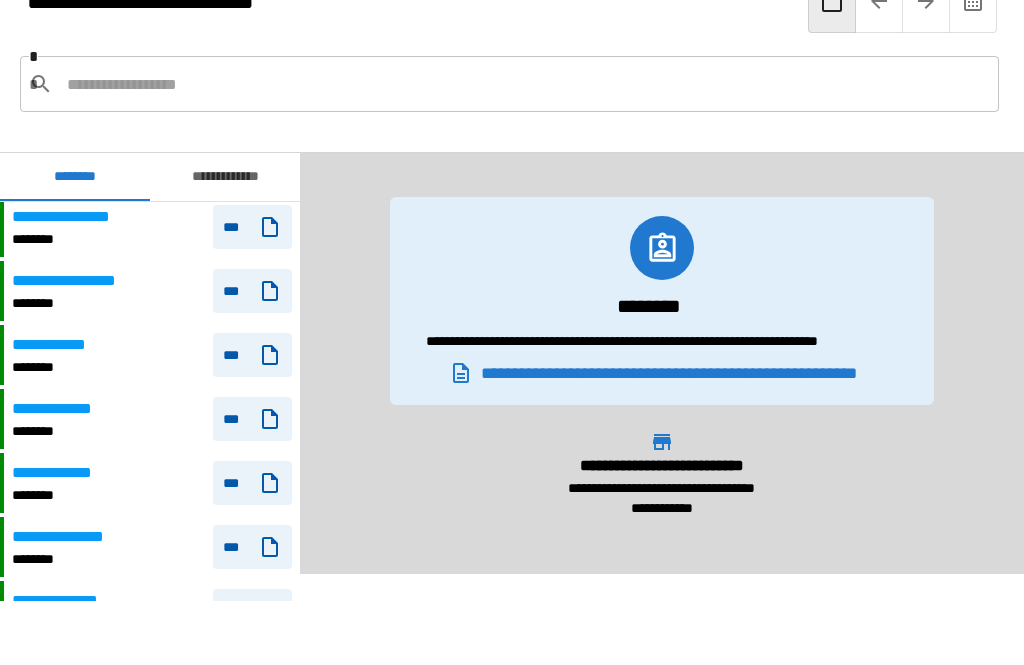 scroll, scrollTop: 670, scrollLeft: 0, axis: vertical 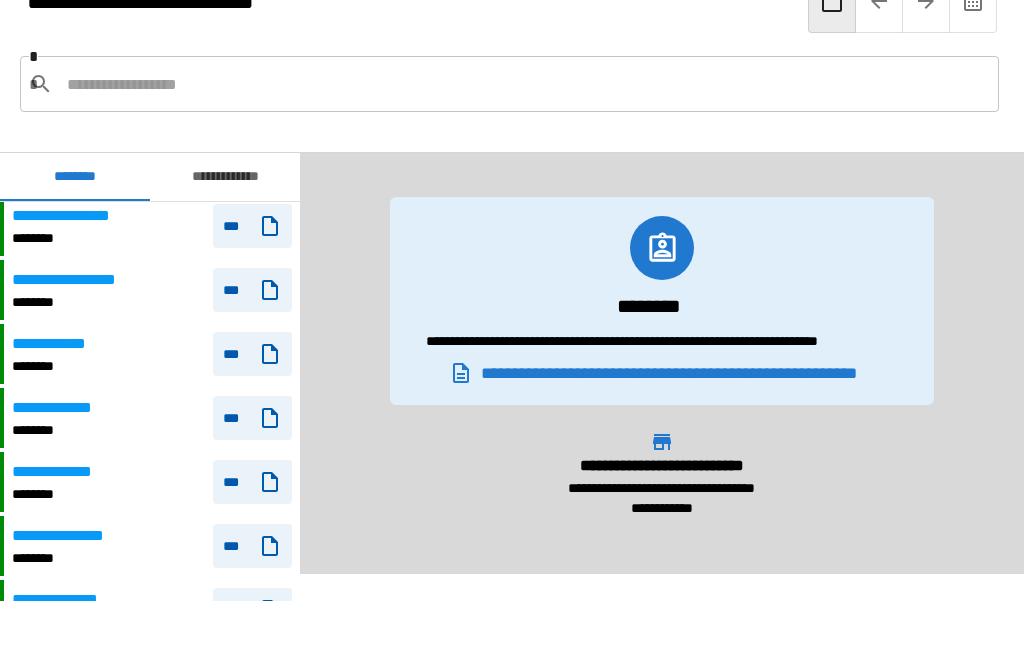 click 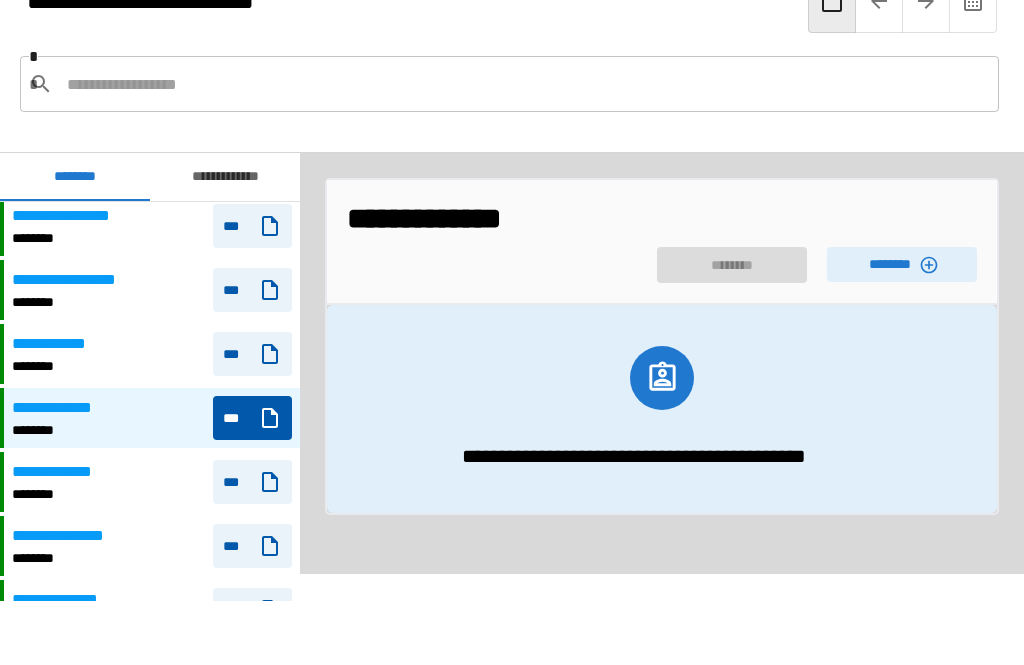 click on "********" at bounding box center [902, 264] 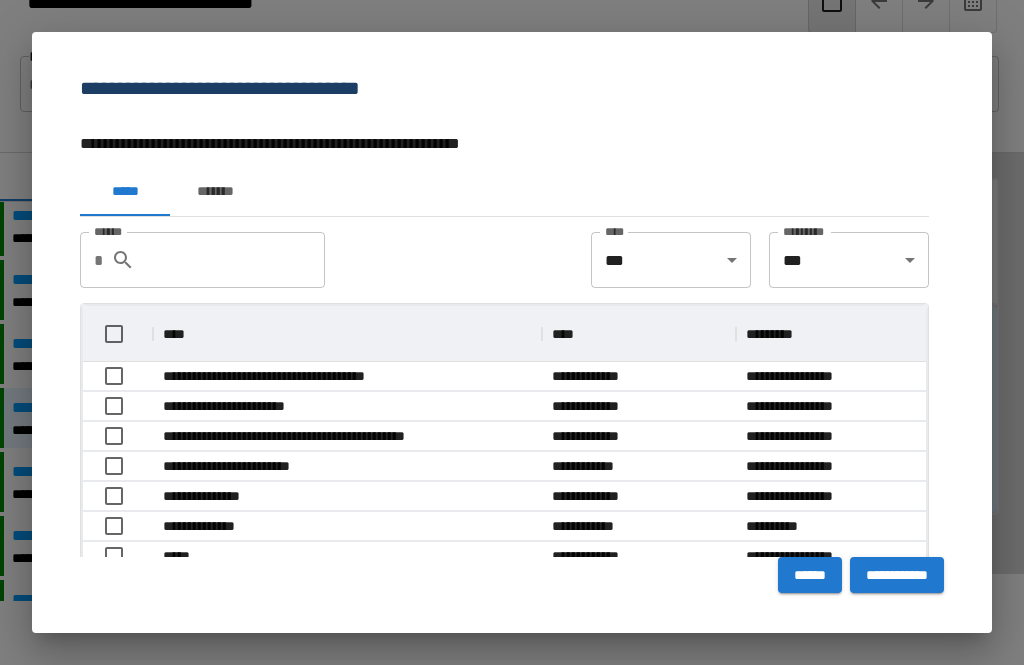 scroll, scrollTop: 1, scrollLeft: 1, axis: both 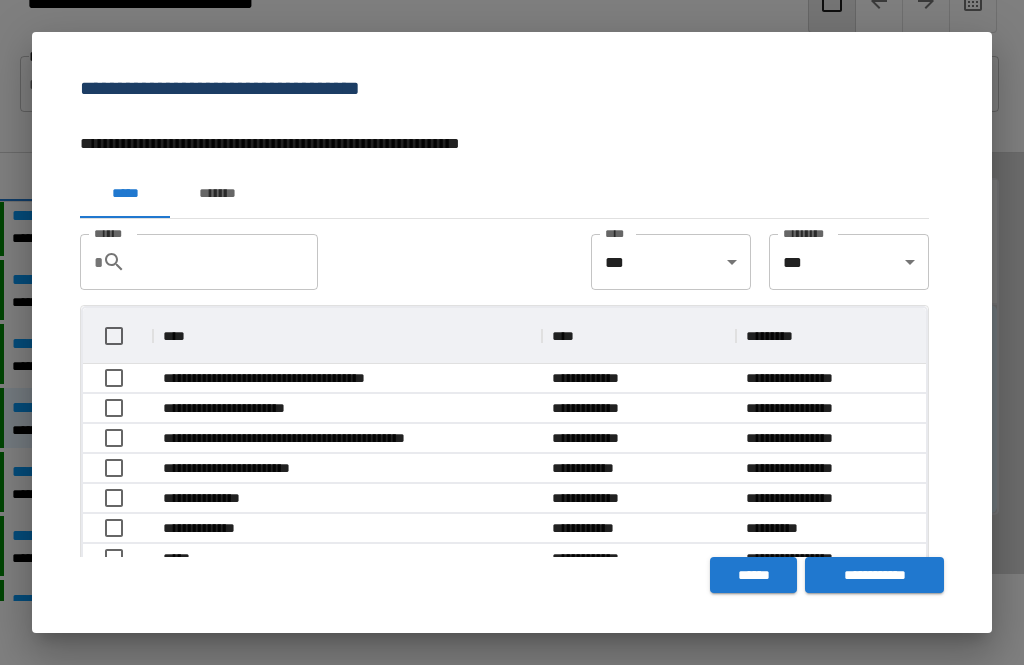click on "*******" at bounding box center (217, 194) 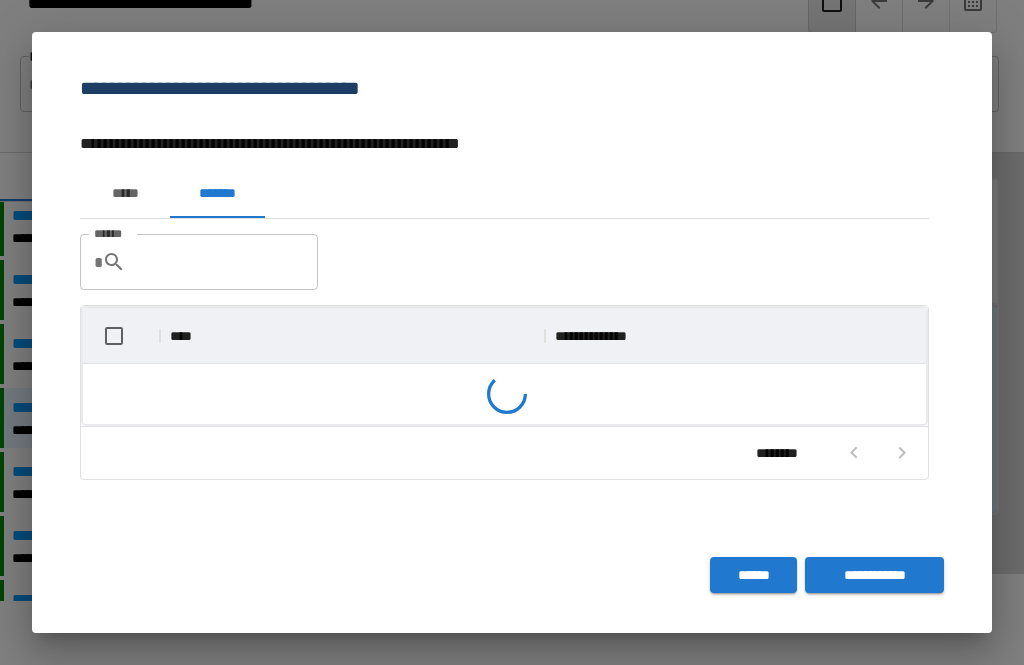 scroll, scrollTop: 116, scrollLeft: 843, axis: both 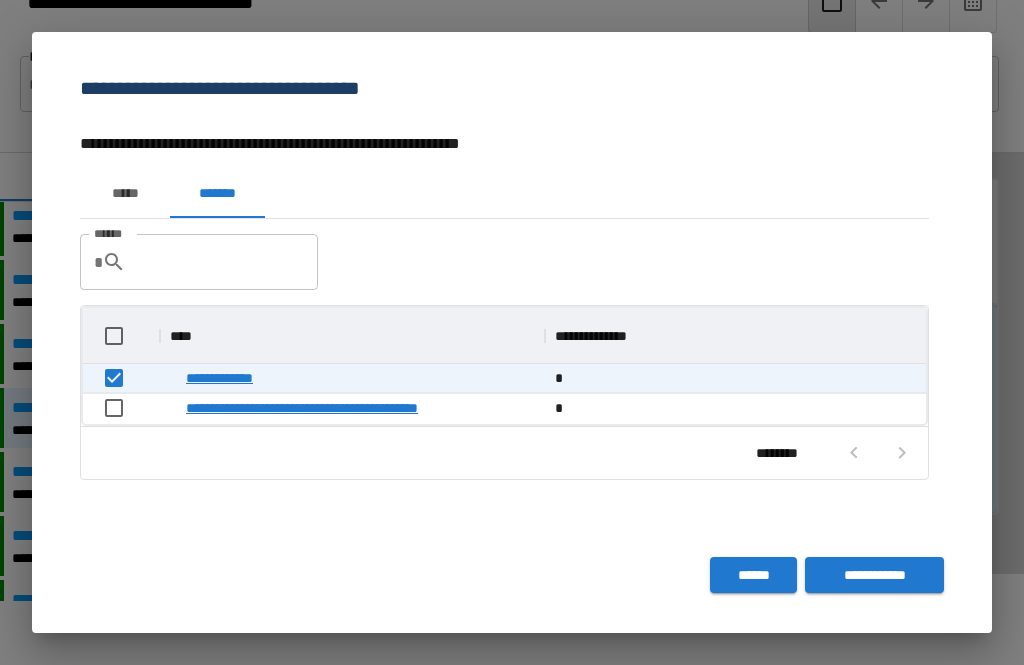 click on "**********" at bounding box center (874, 575) 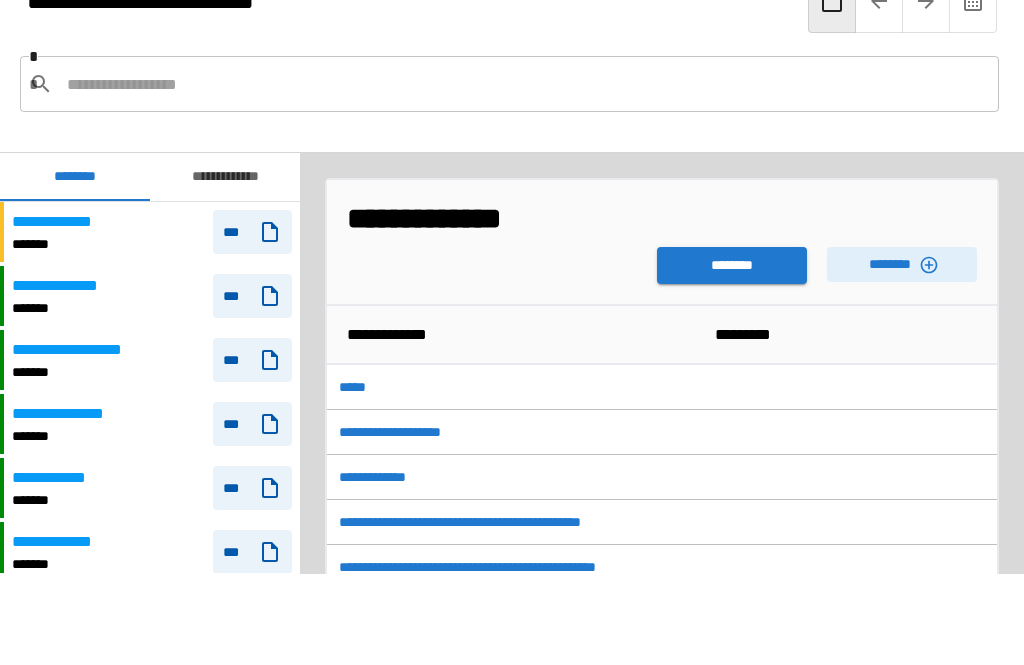 scroll, scrollTop: 729, scrollLeft: 0, axis: vertical 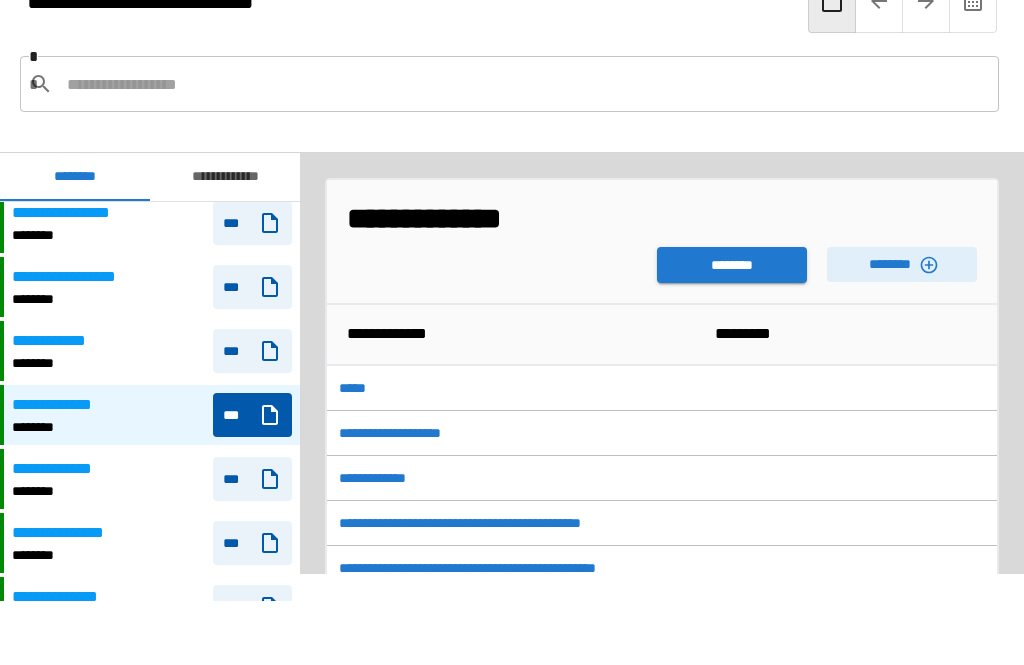 click on "********" at bounding box center (732, 265) 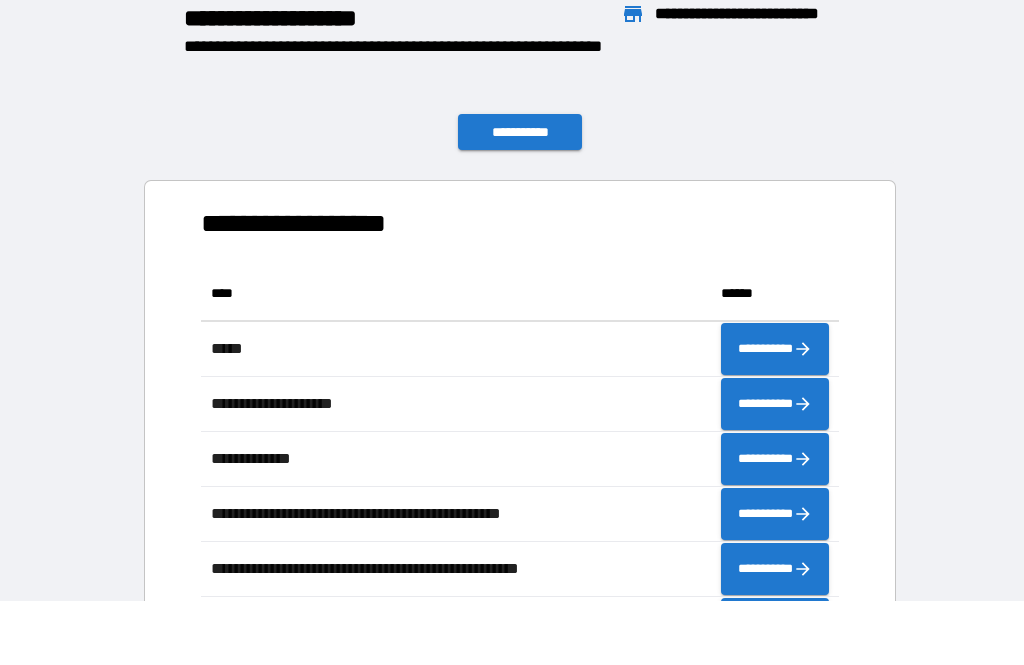 scroll, scrollTop: 386, scrollLeft: 638, axis: both 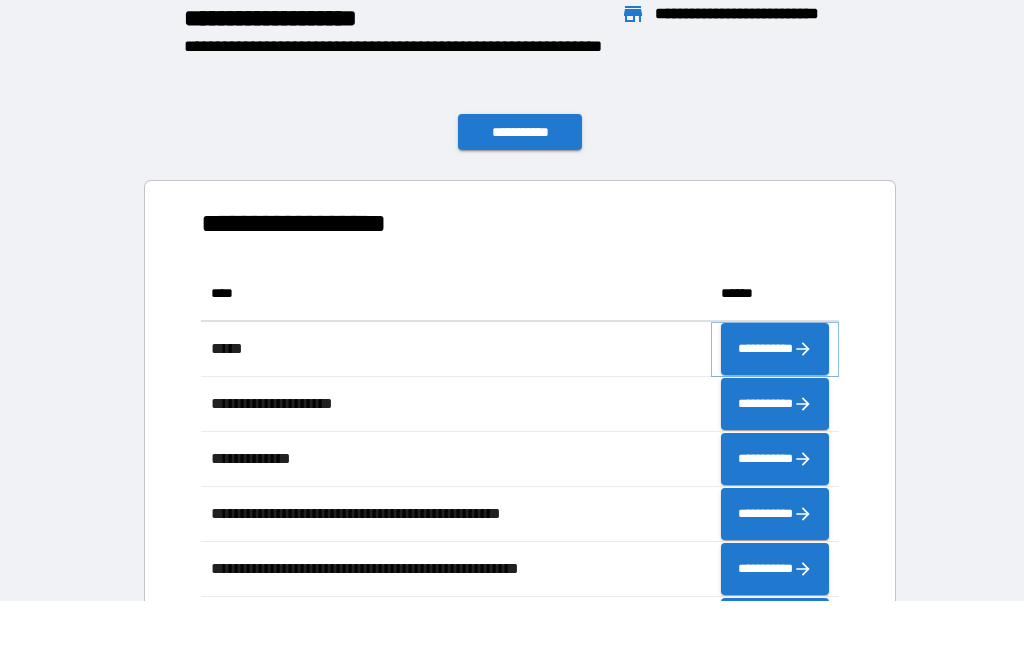 click on "**********" at bounding box center (775, 349) 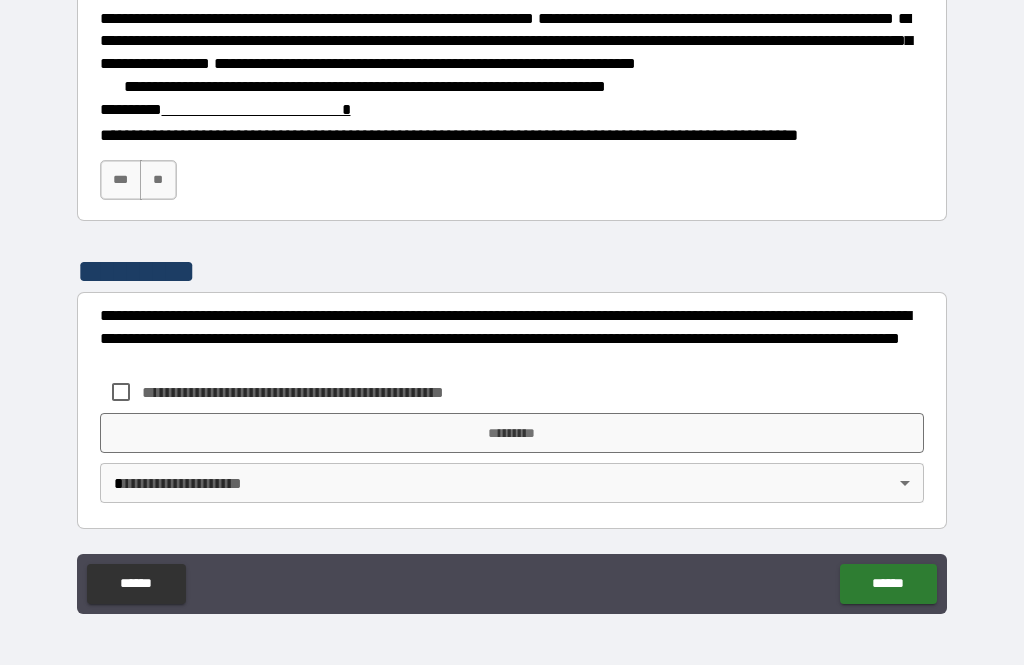 scroll, scrollTop: 2856, scrollLeft: 0, axis: vertical 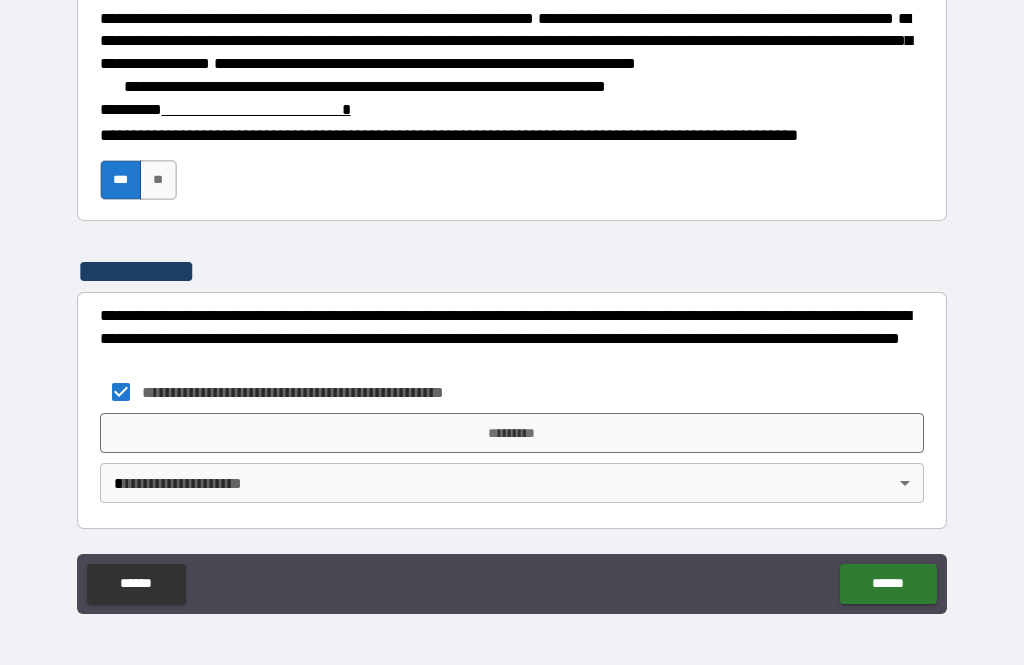 click on "*********" at bounding box center [512, 433] 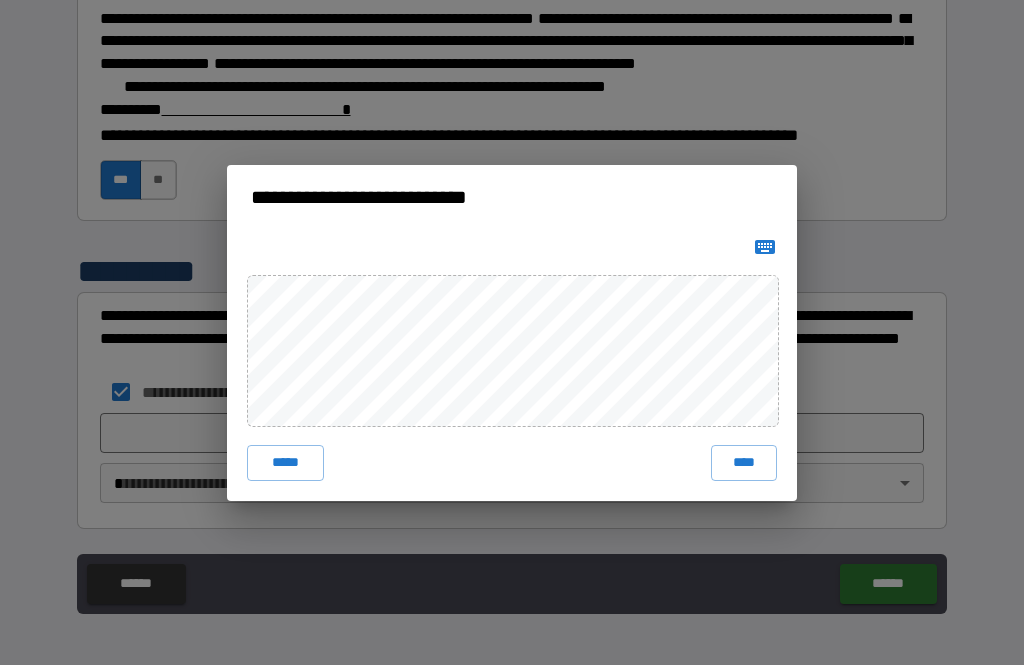 click on "****" at bounding box center (744, 463) 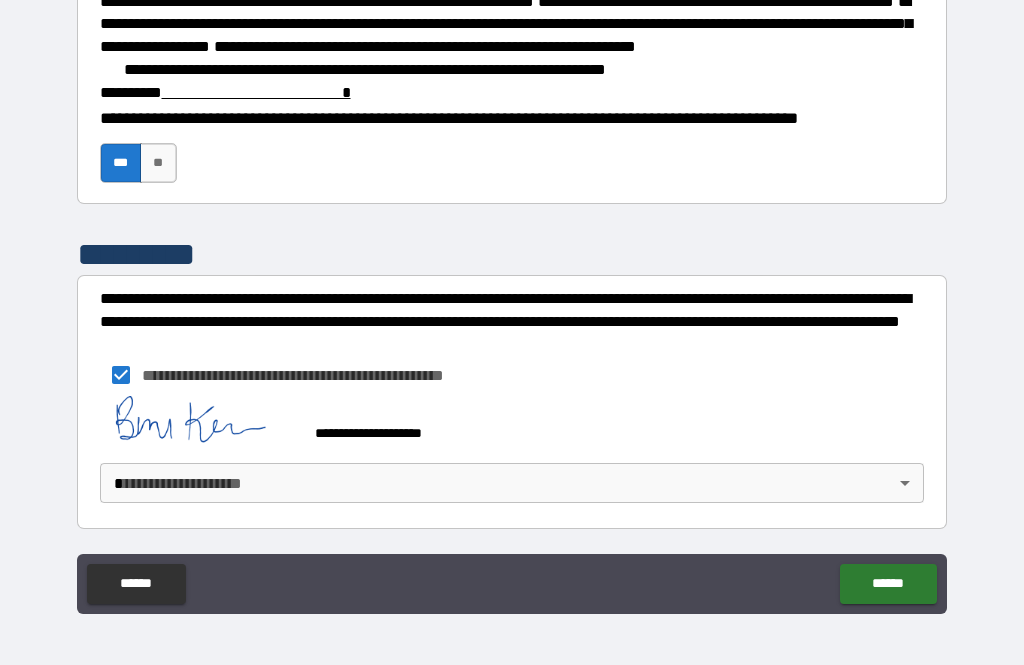 click on "**********" at bounding box center [512, 300] 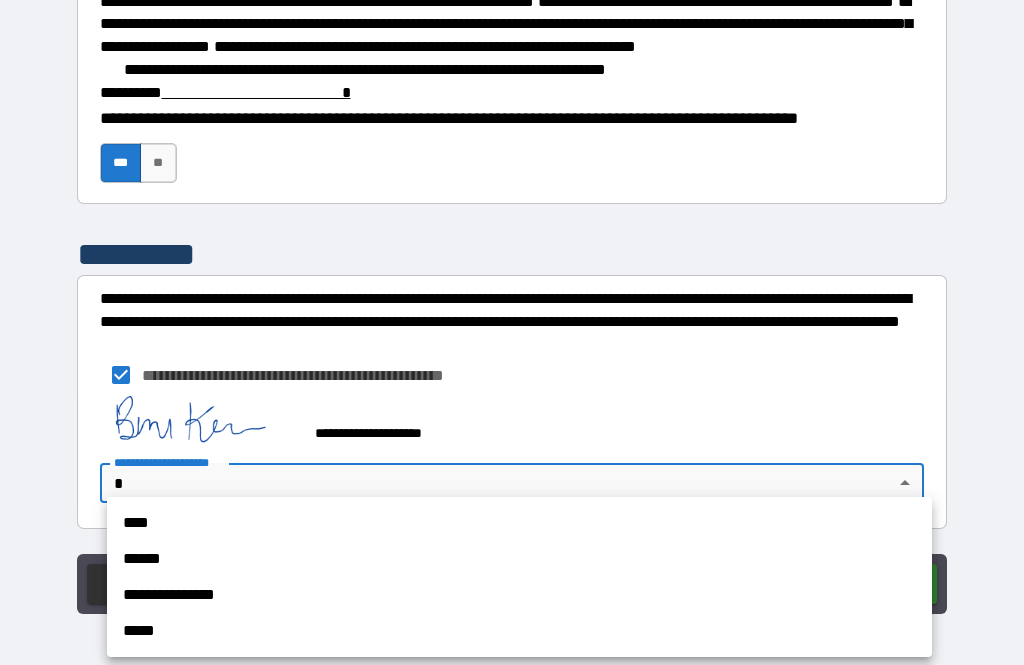 click on "****" at bounding box center (519, 523) 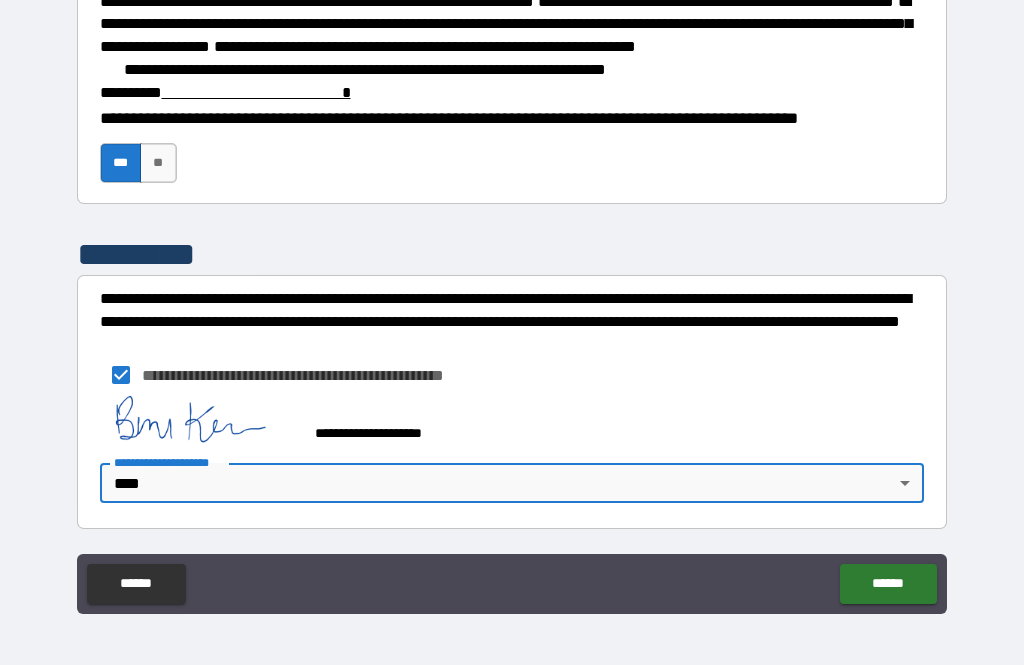 click on "******" at bounding box center [888, 584] 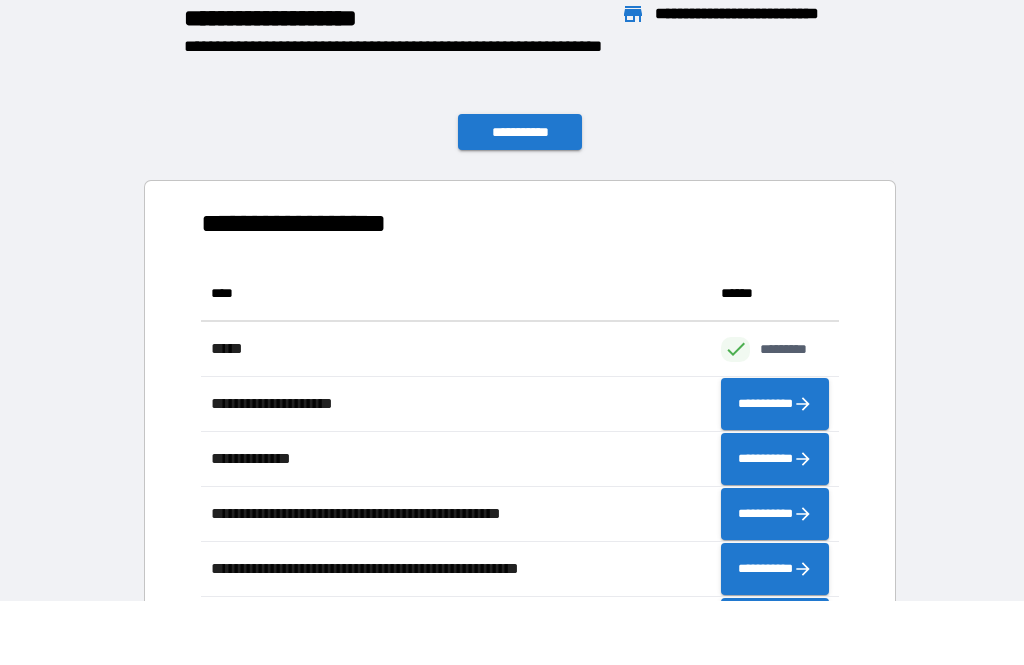 scroll, scrollTop: 386, scrollLeft: 638, axis: both 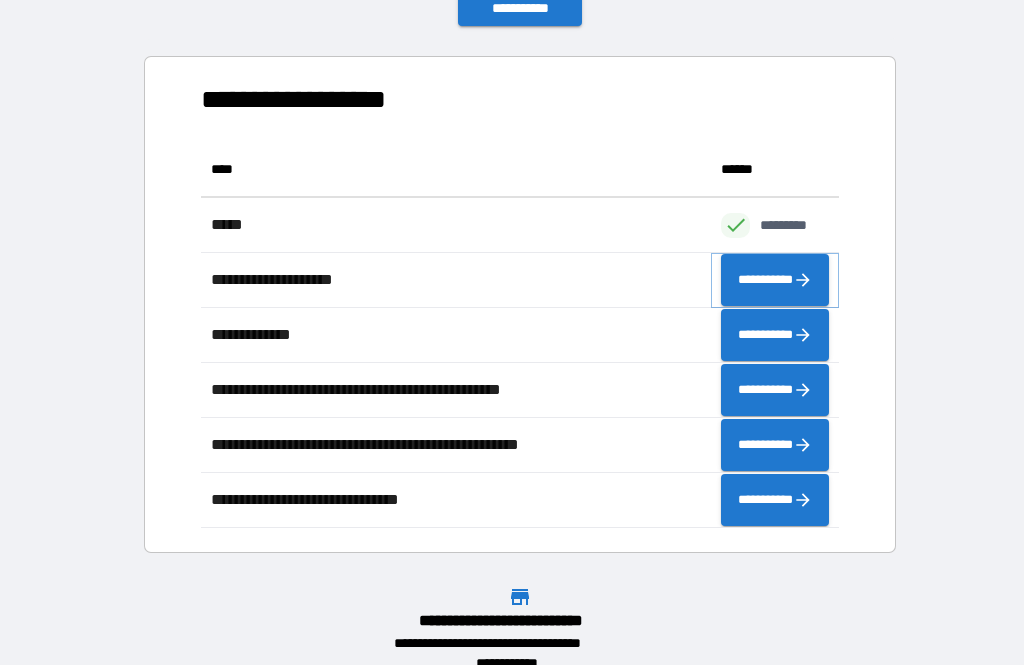 click on "**********" at bounding box center (775, 280) 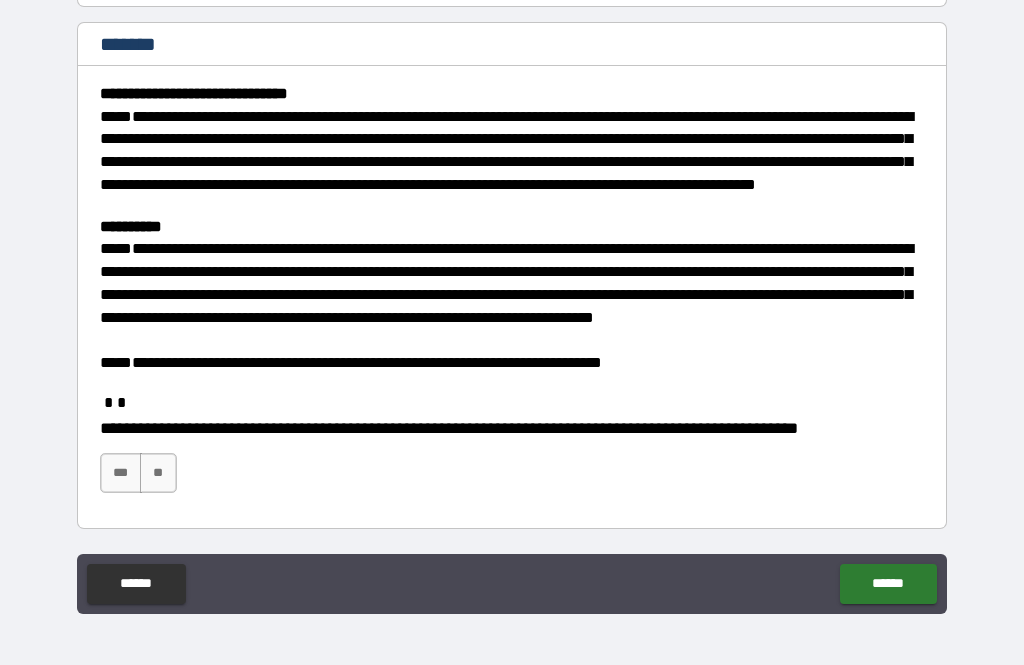 scroll, scrollTop: 224, scrollLeft: 0, axis: vertical 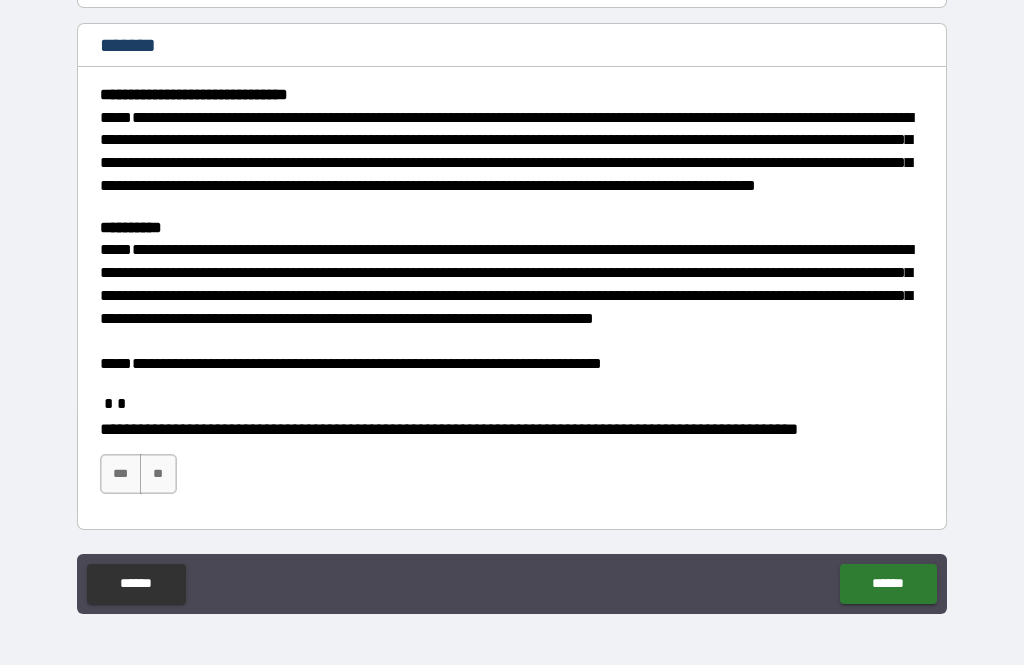 click on "***" at bounding box center [121, 474] 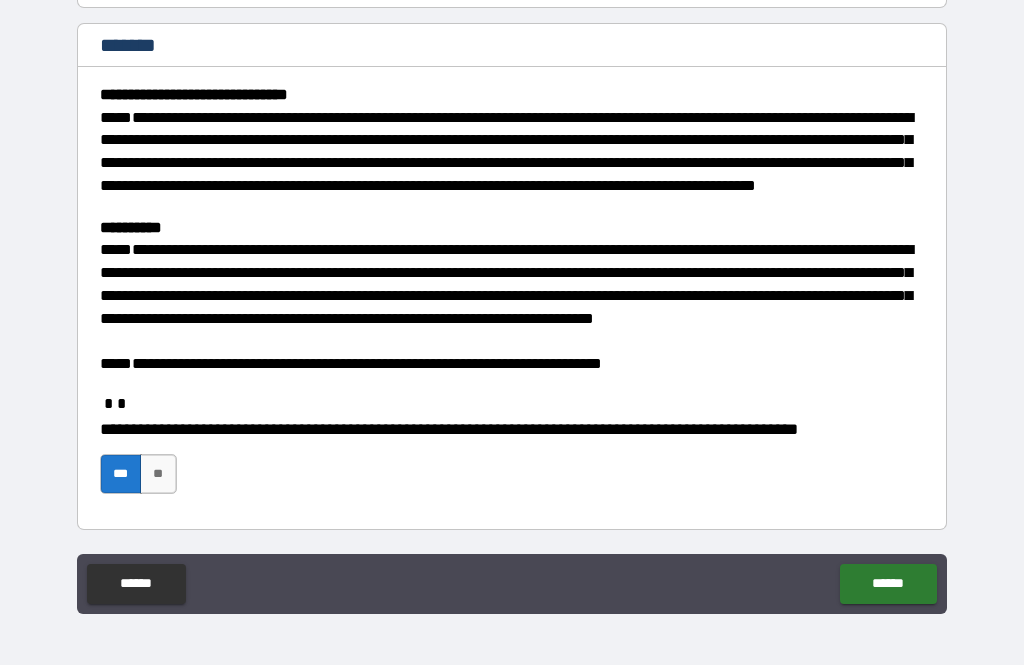 click on "******" at bounding box center [888, 584] 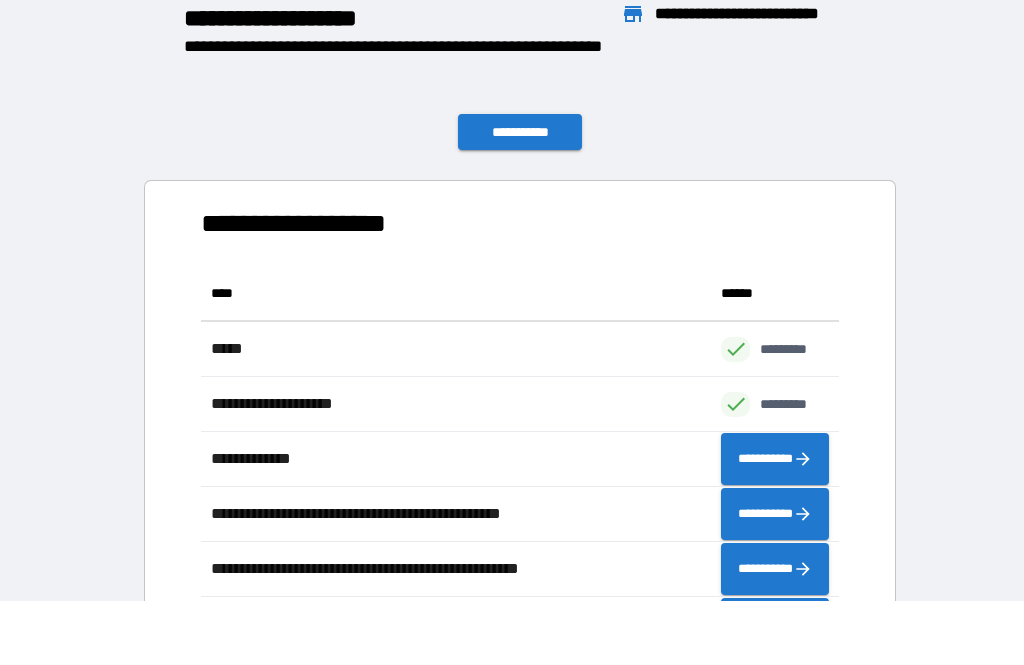 scroll, scrollTop: 1, scrollLeft: 1, axis: both 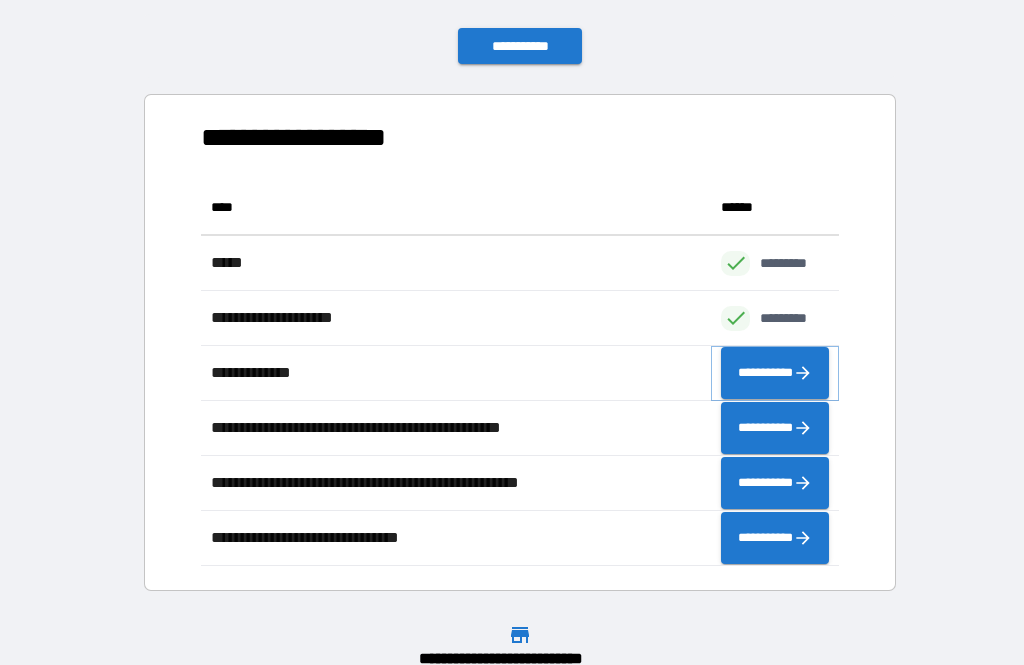 click on "**********" at bounding box center (775, 373) 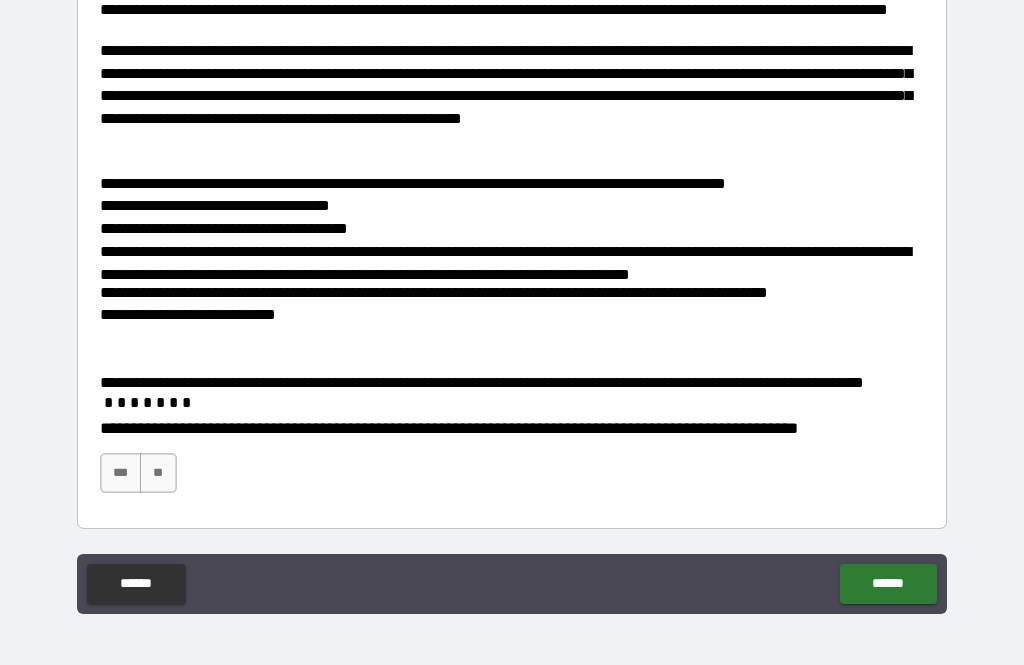 scroll, scrollTop: 422, scrollLeft: 0, axis: vertical 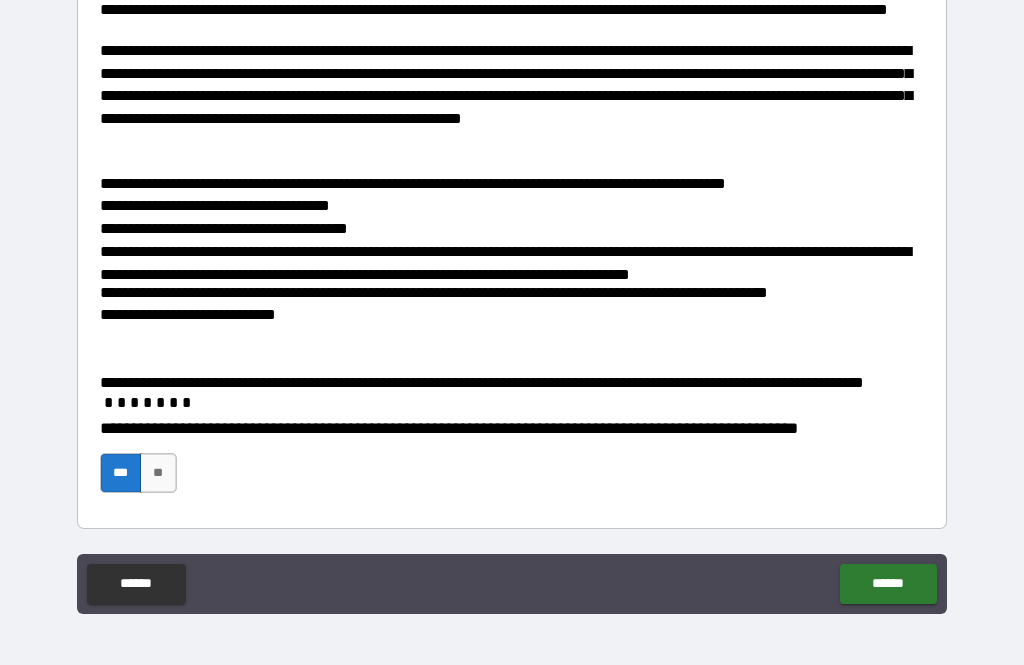 click on "******" at bounding box center [888, 584] 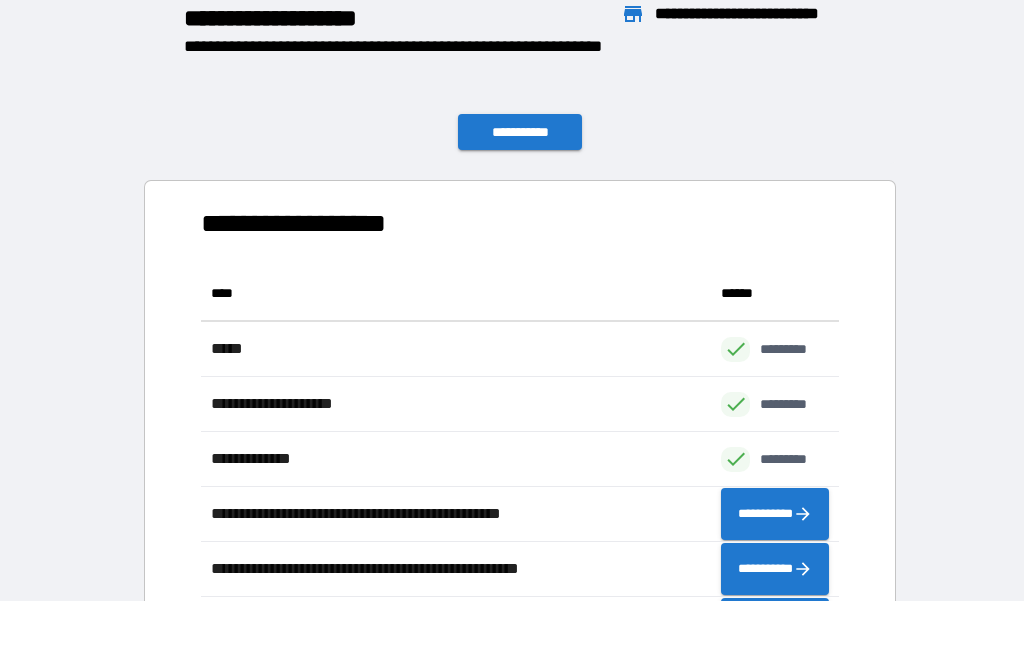 scroll, scrollTop: 386, scrollLeft: 638, axis: both 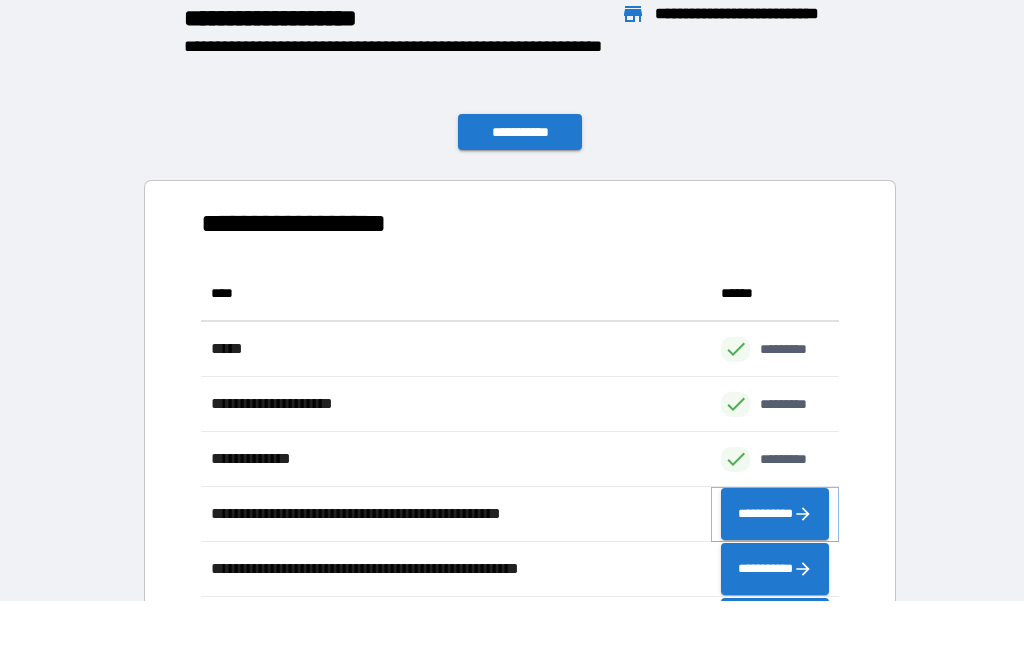 click on "**********" at bounding box center [775, 514] 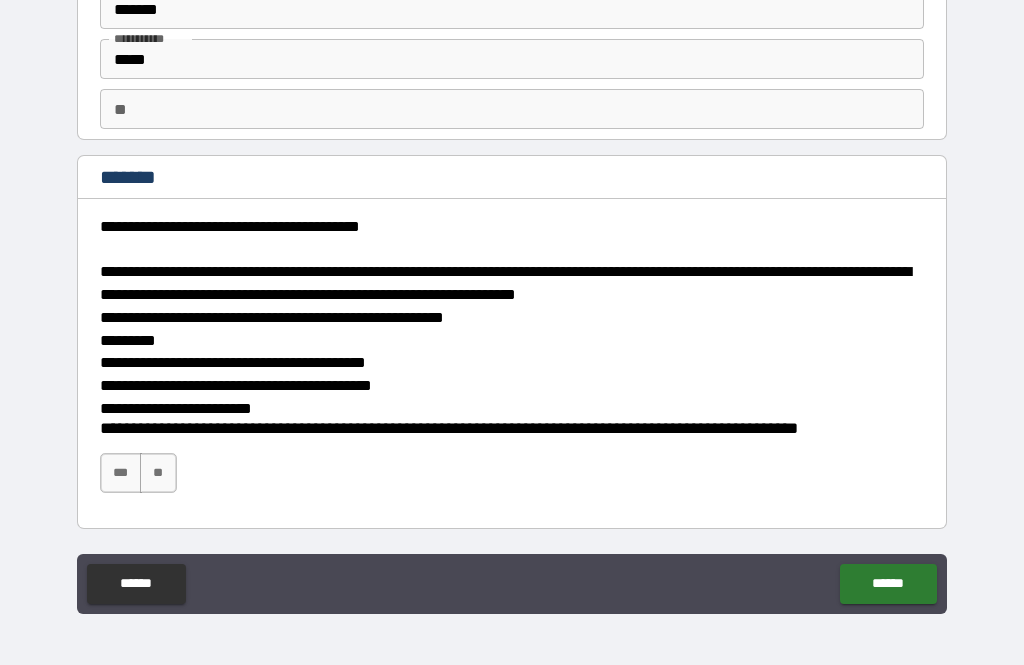 scroll, scrollTop: 92, scrollLeft: 0, axis: vertical 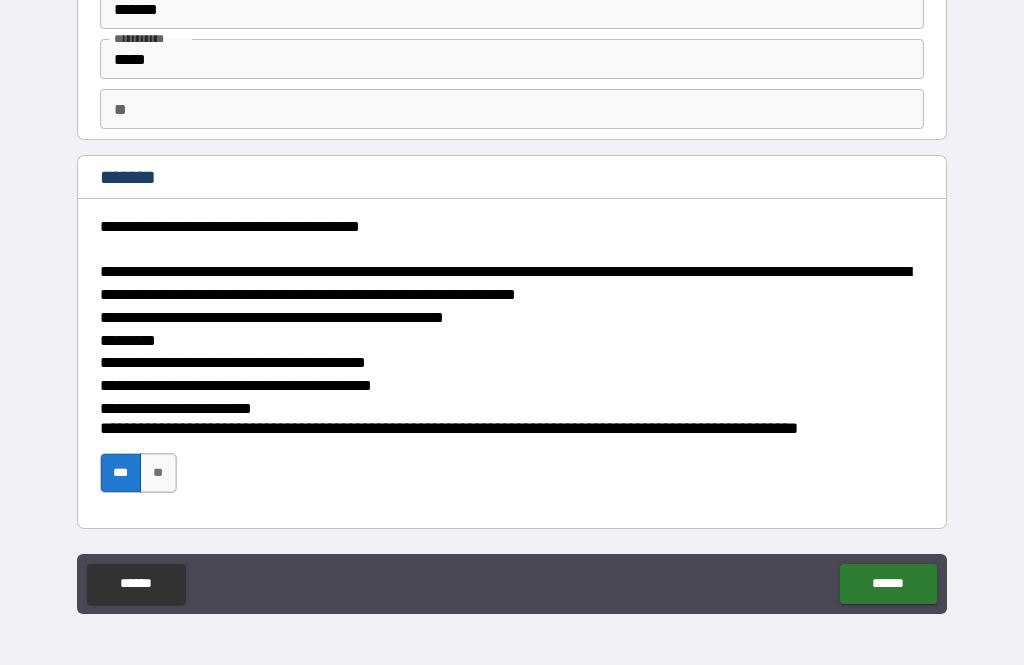 click on "******" at bounding box center (888, 584) 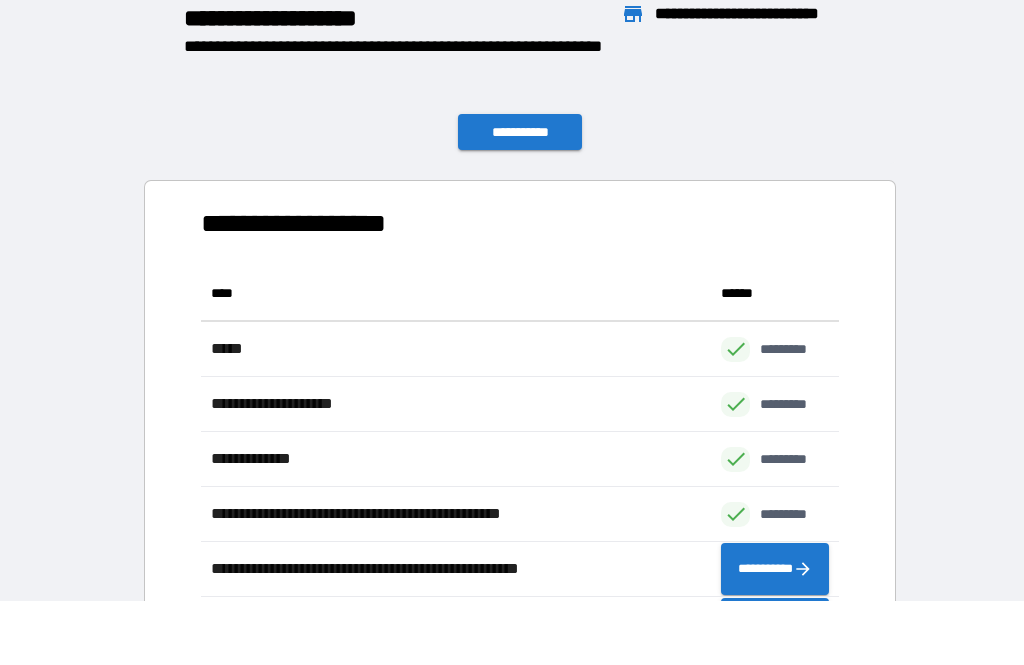 scroll, scrollTop: 386, scrollLeft: 638, axis: both 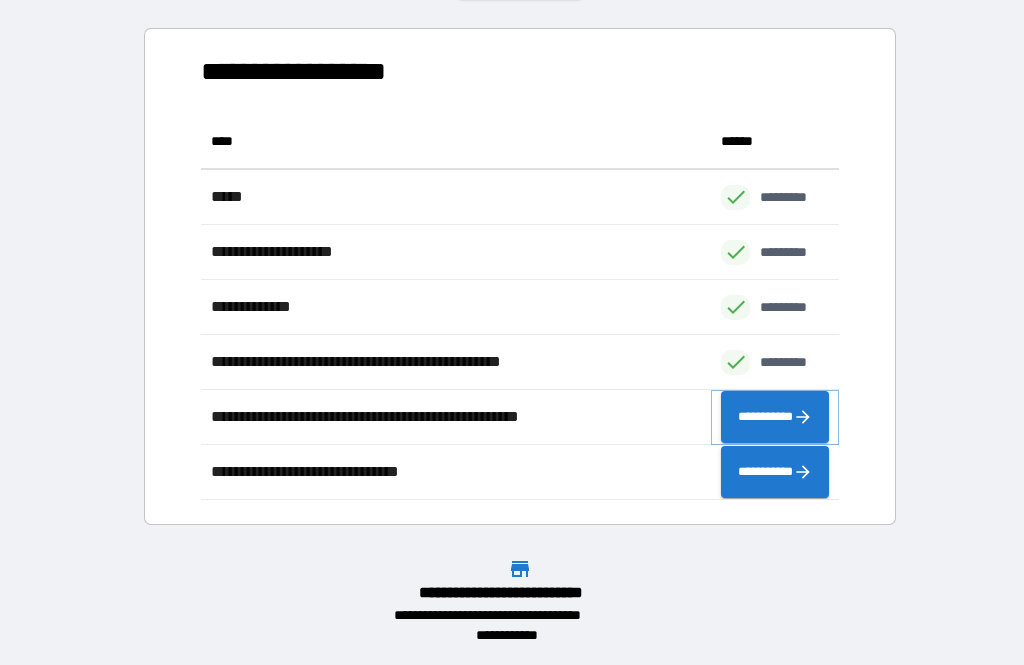 click on "**********" at bounding box center [775, 417] 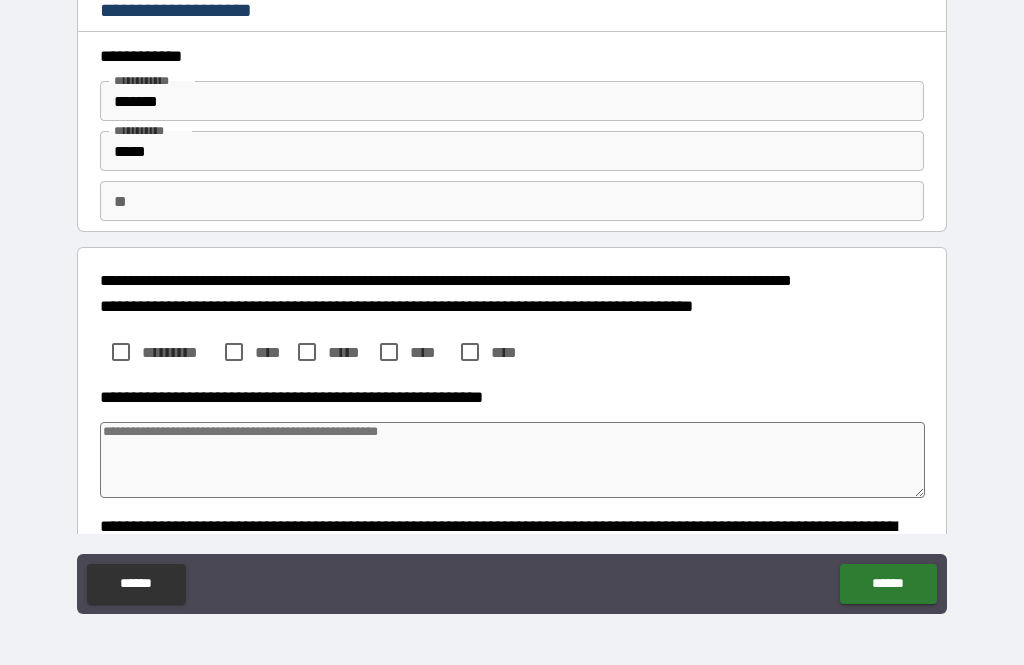 type on "*" 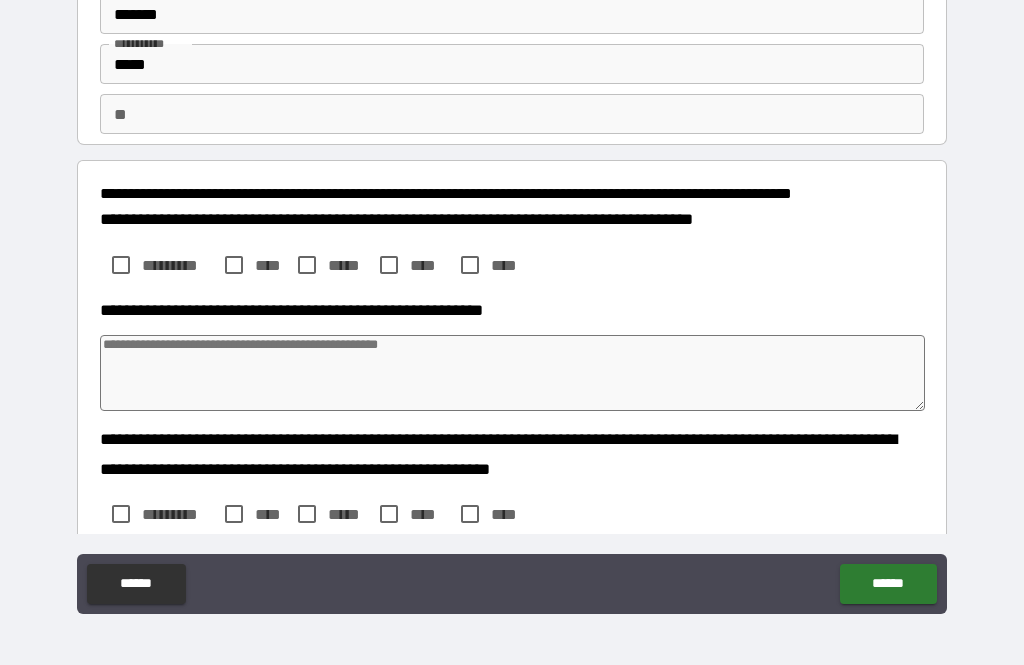 scroll, scrollTop: 94, scrollLeft: 0, axis: vertical 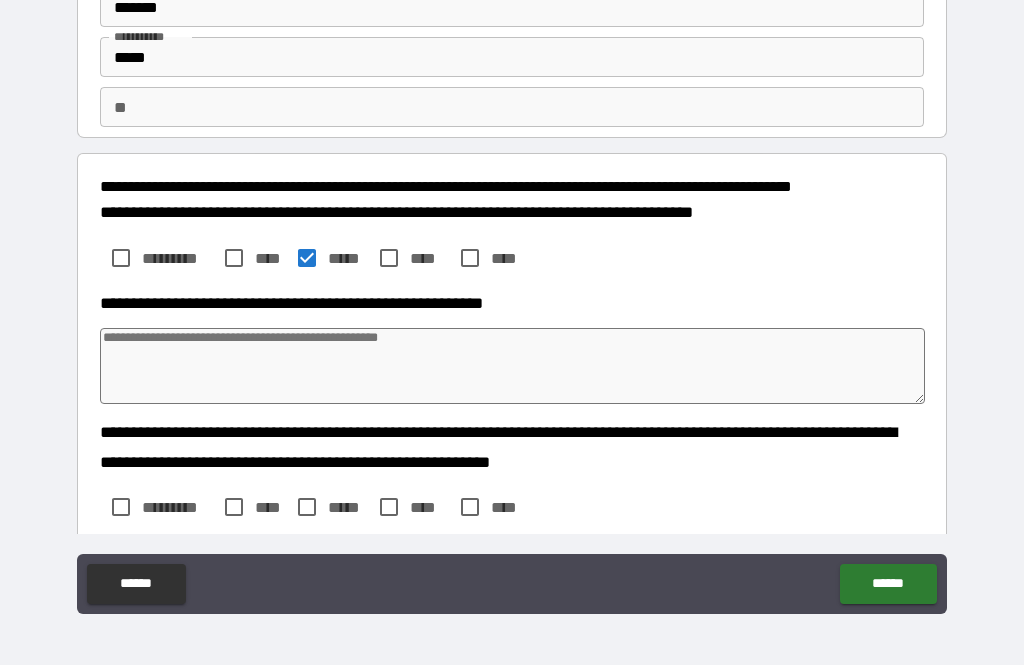 type on "*" 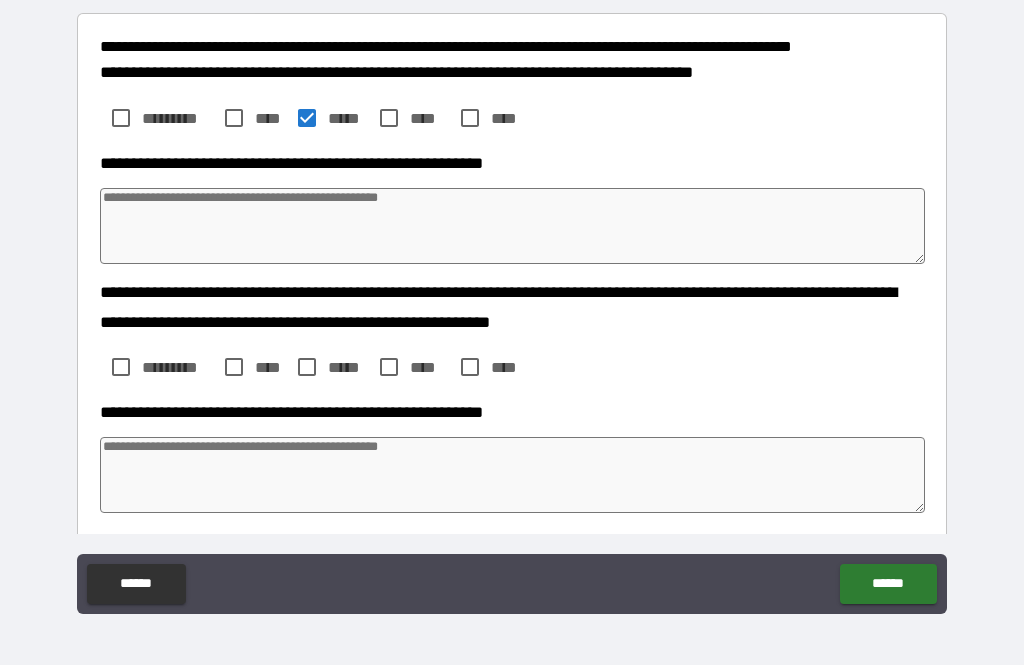 scroll, scrollTop: 232, scrollLeft: 0, axis: vertical 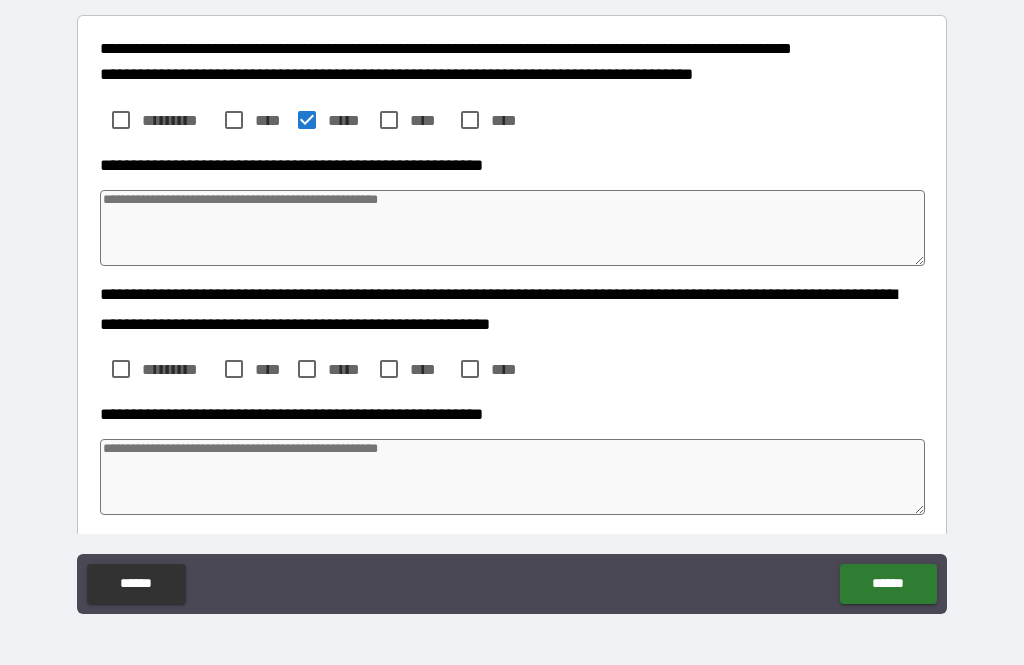 type on "*" 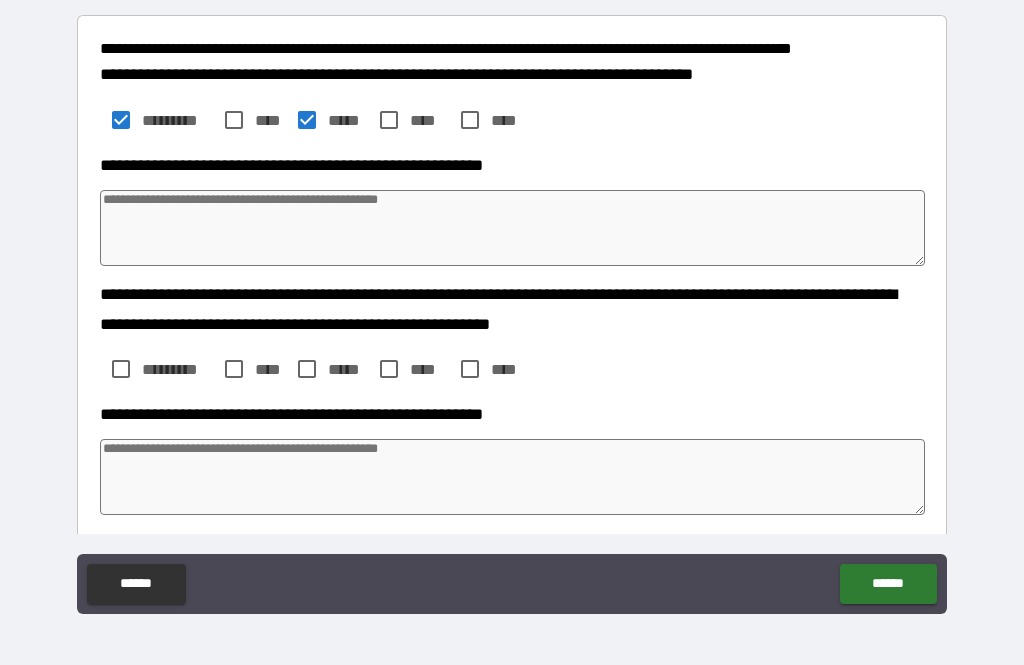 type on "*" 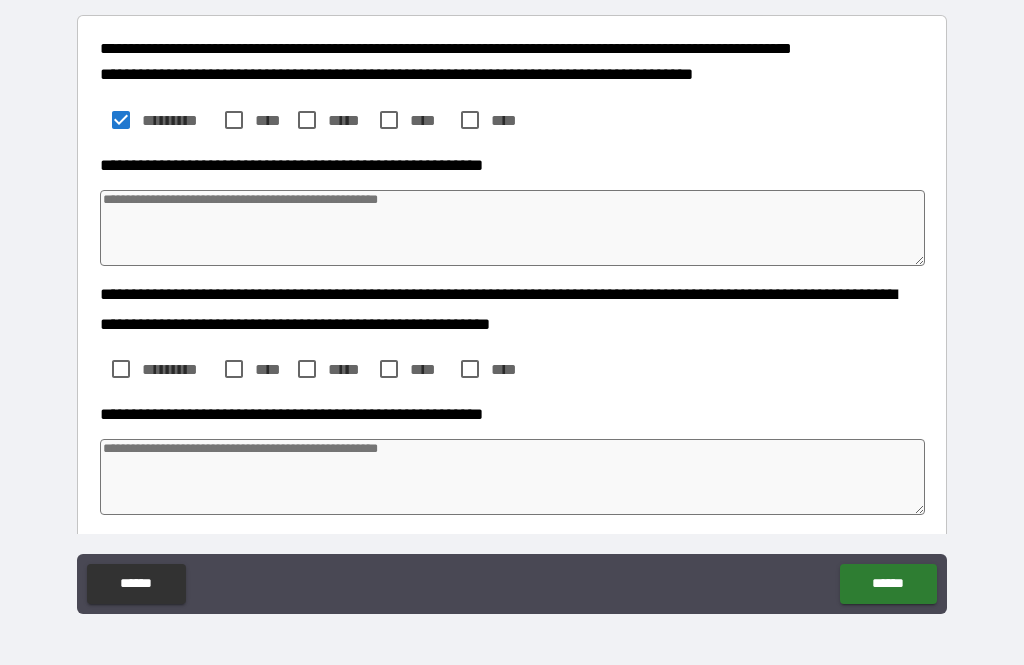 type on "*" 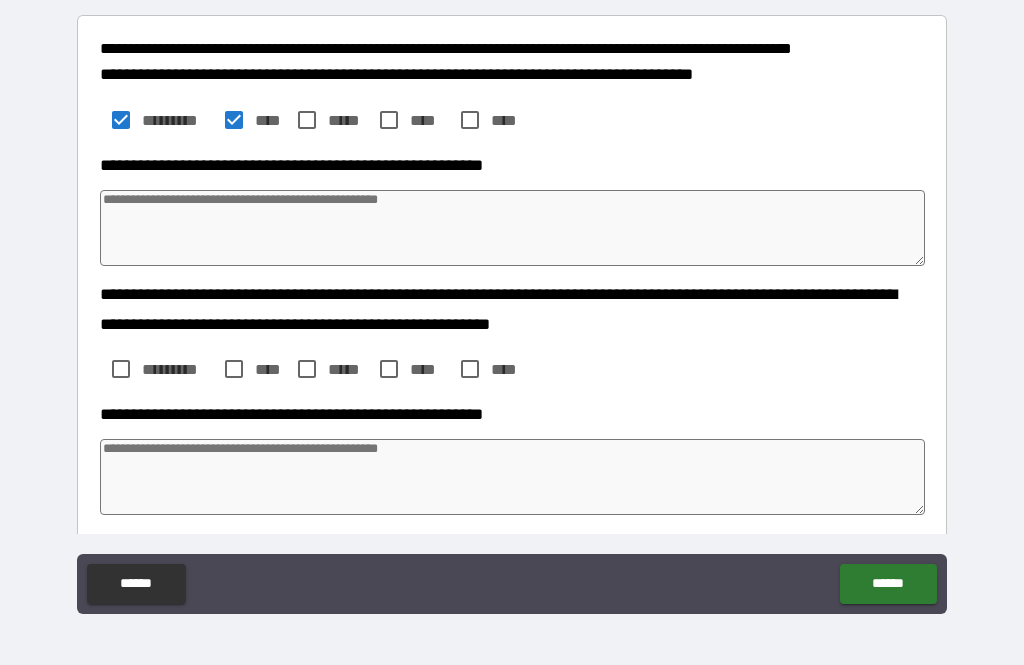 type on "*" 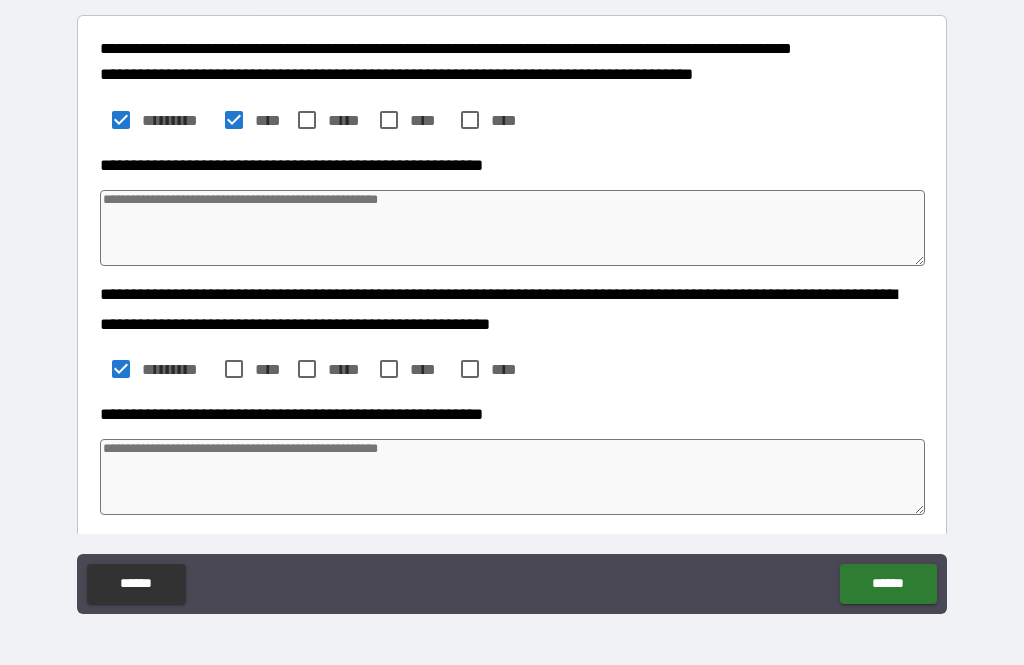 type on "*" 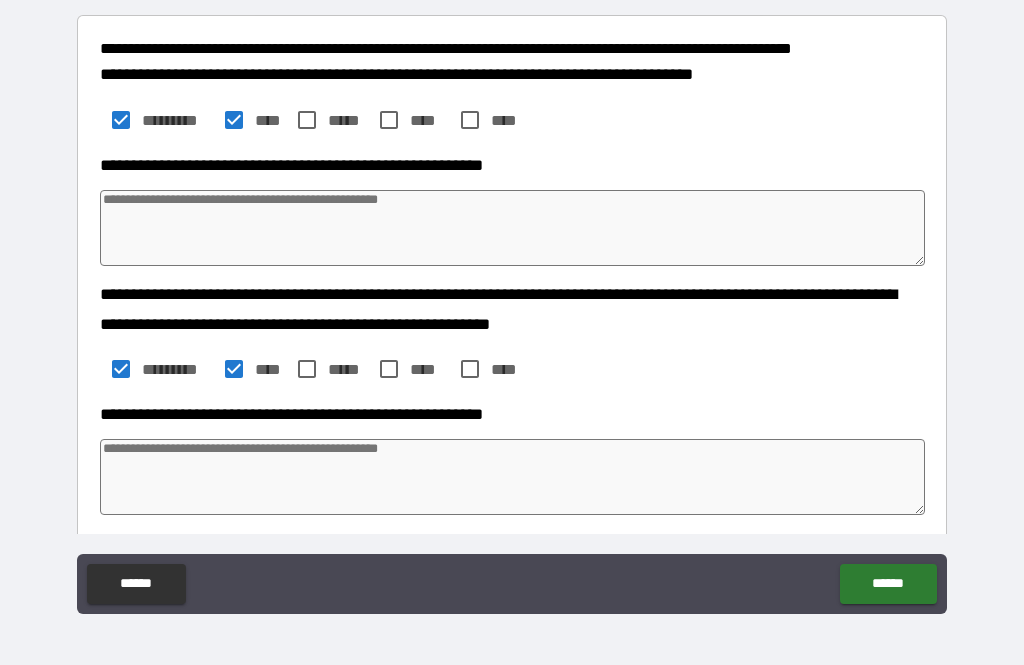 type on "*" 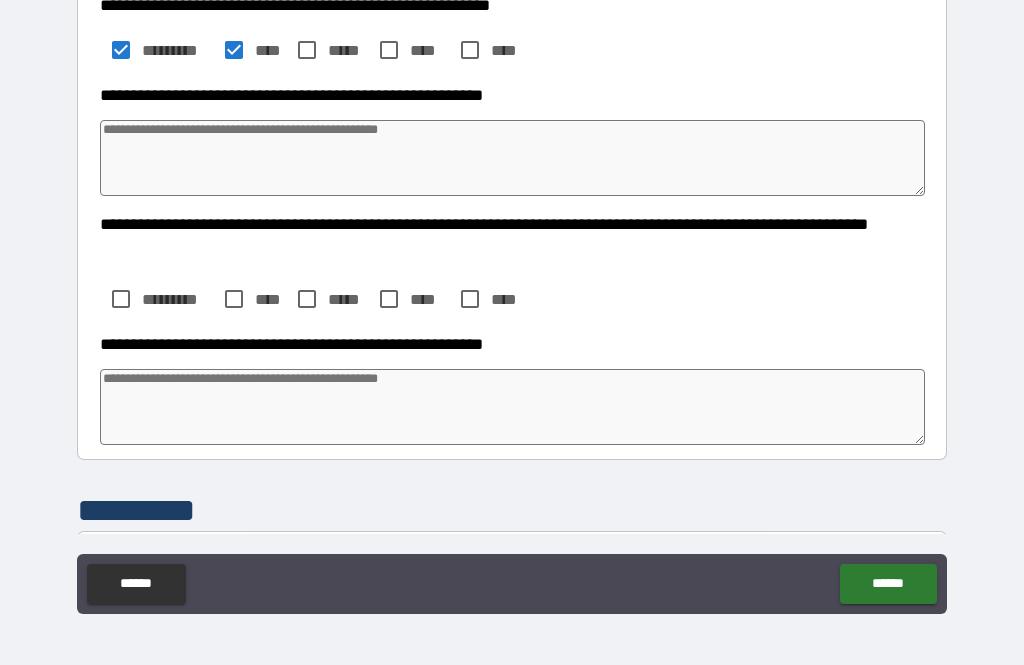 scroll, scrollTop: 561, scrollLeft: 0, axis: vertical 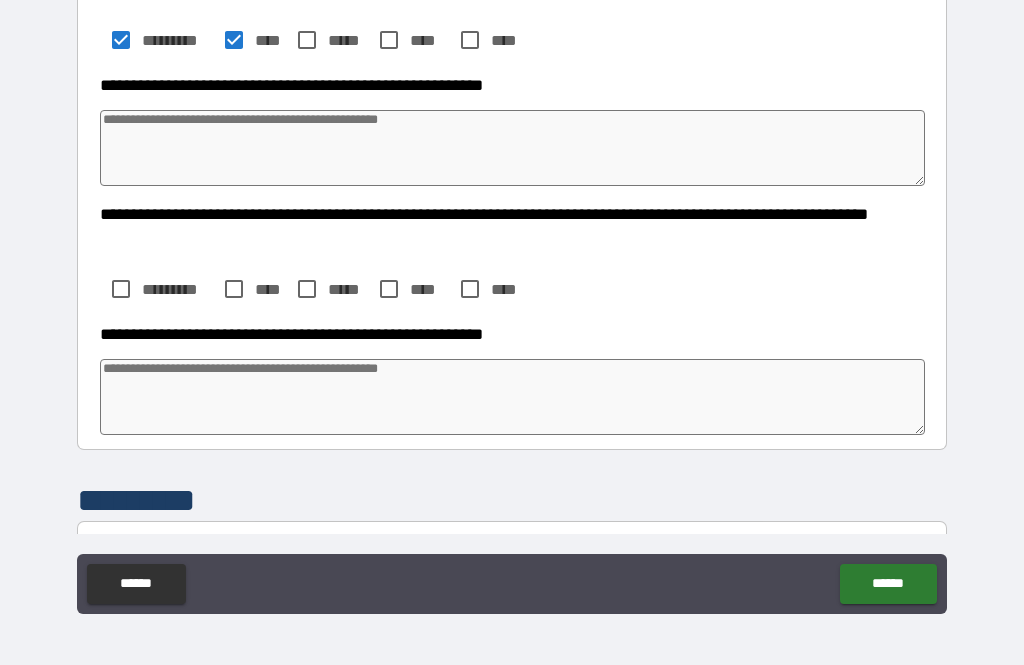 type on "*" 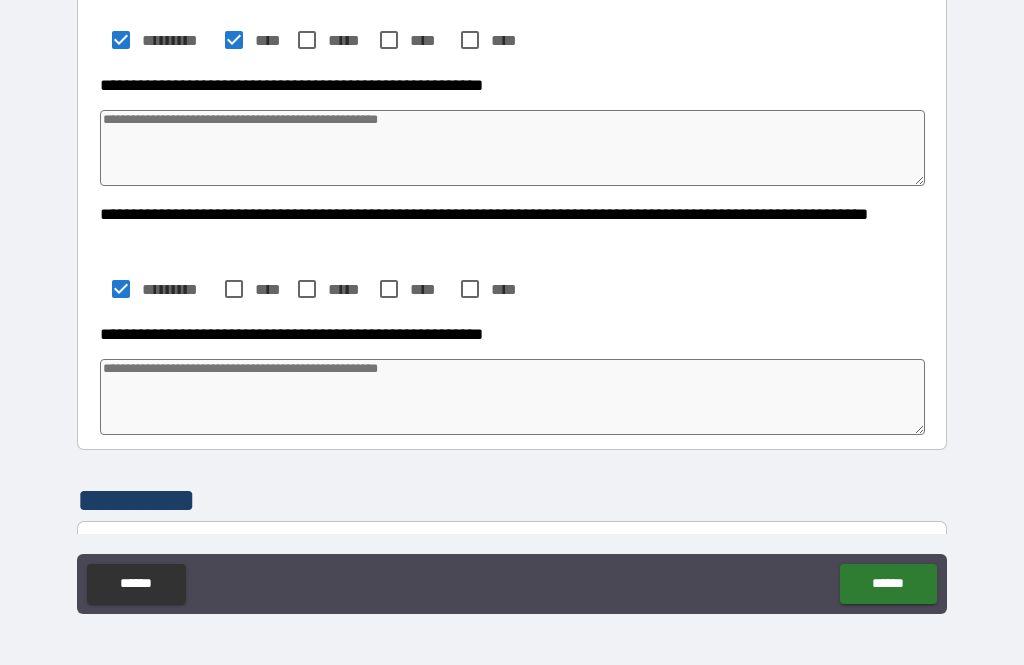 type on "*" 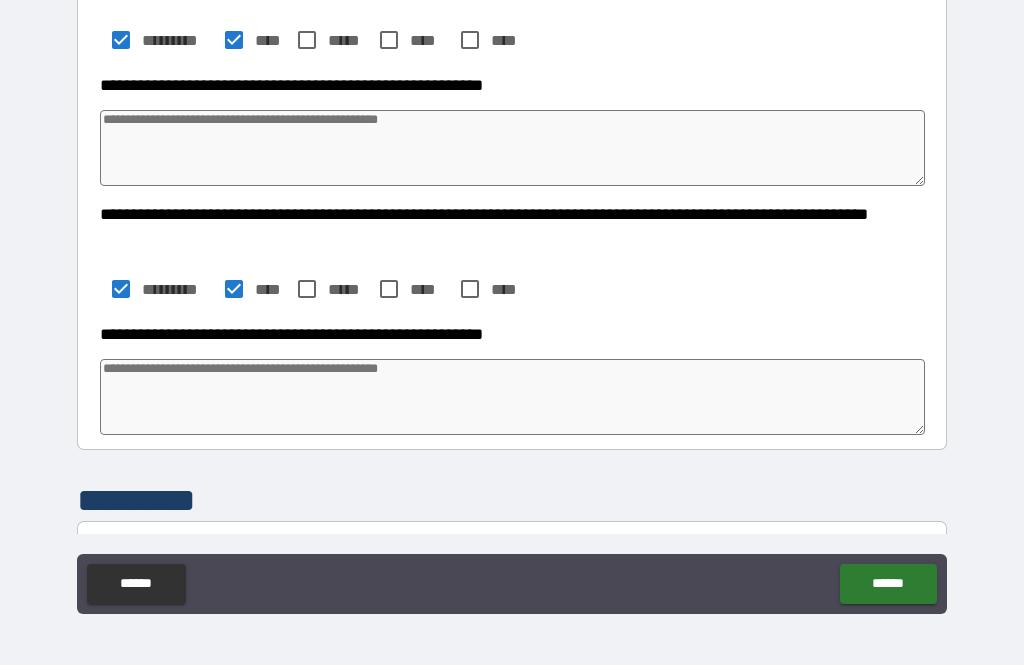 type on "*" 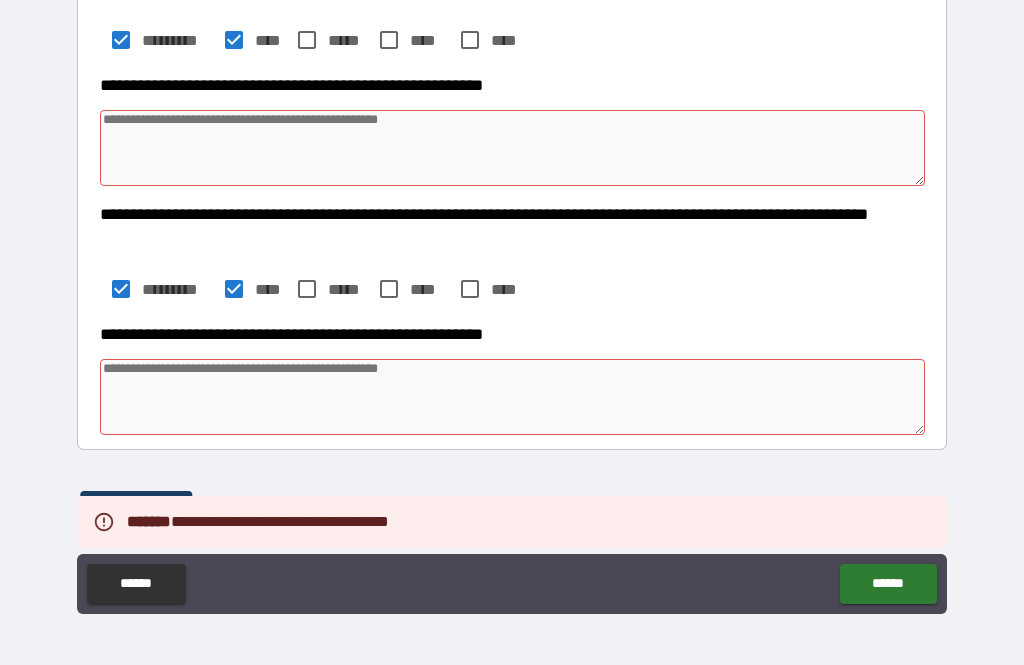type on "*" 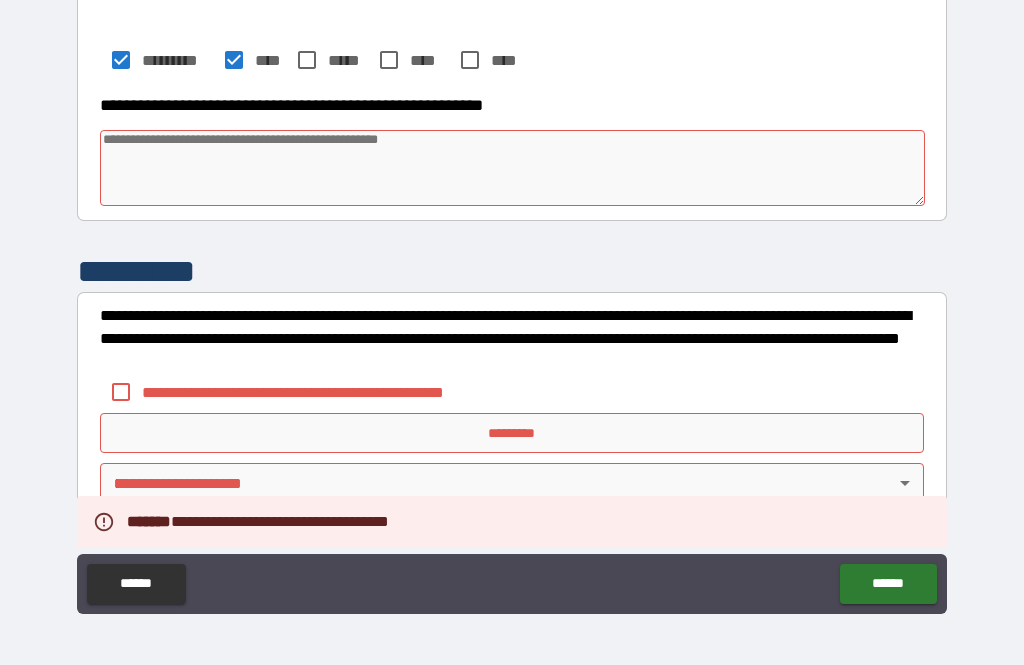 scroll, scrollTop: 790, scrollLeft: 0, axis: vertical 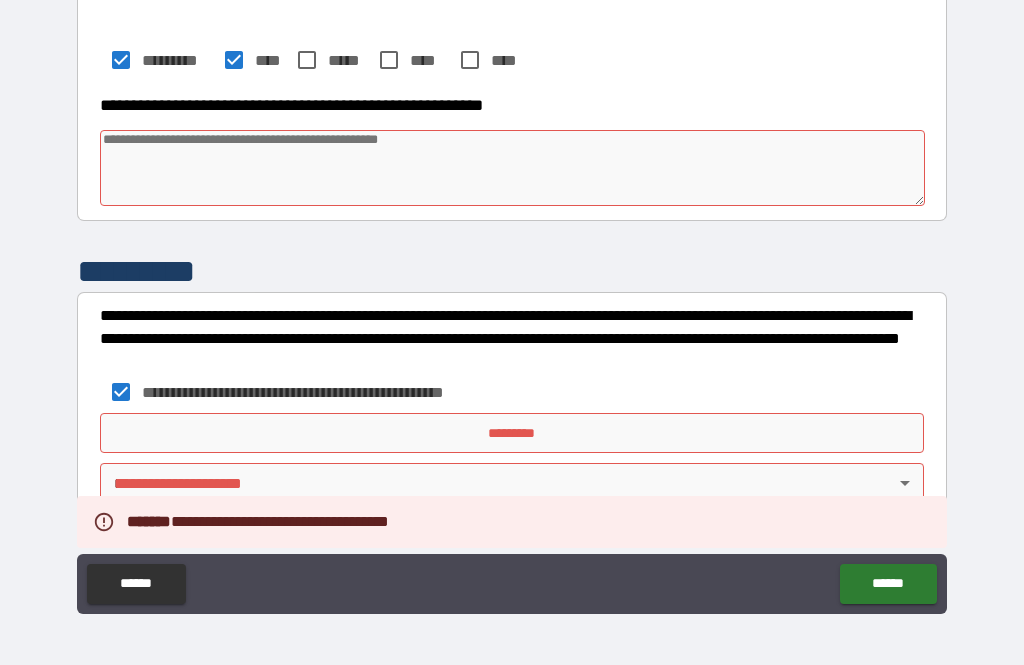 type on "*" 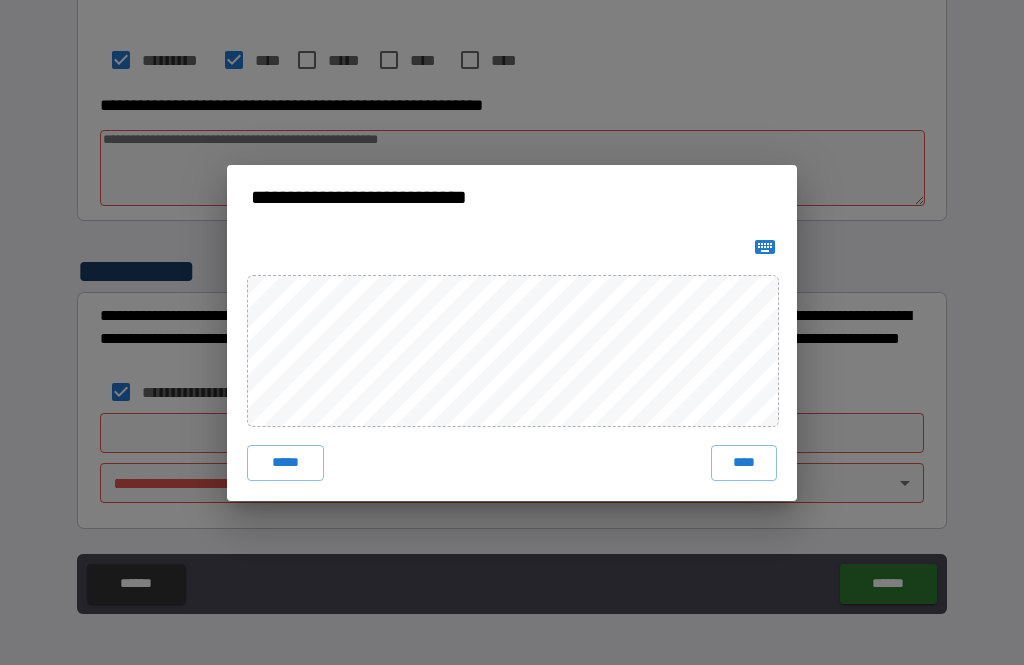 click on "***** ****" at bounding box center (512, 365) 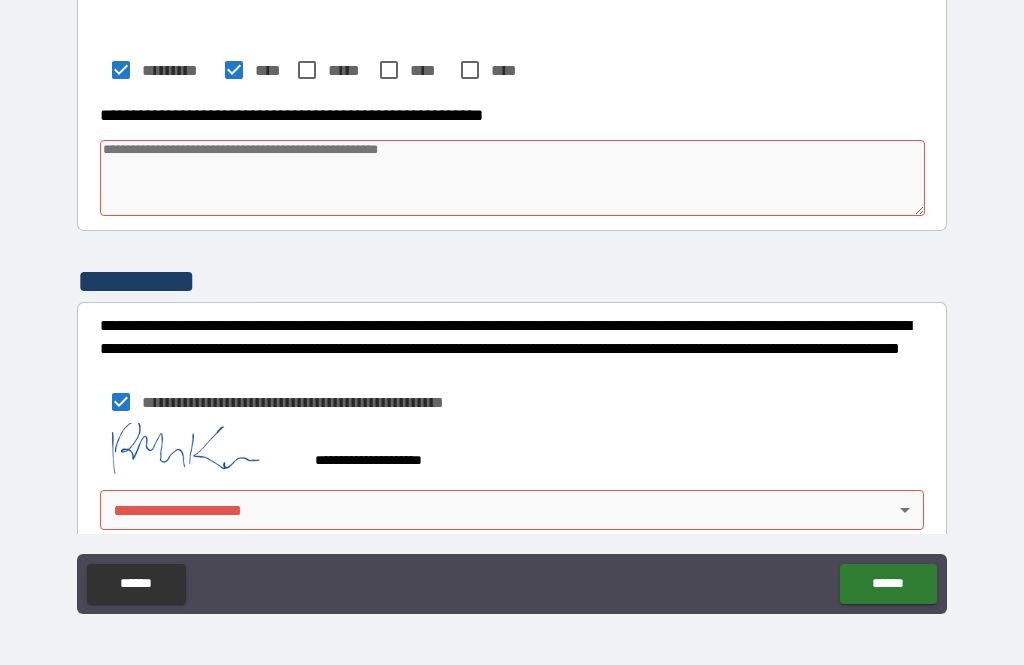 type on "*" 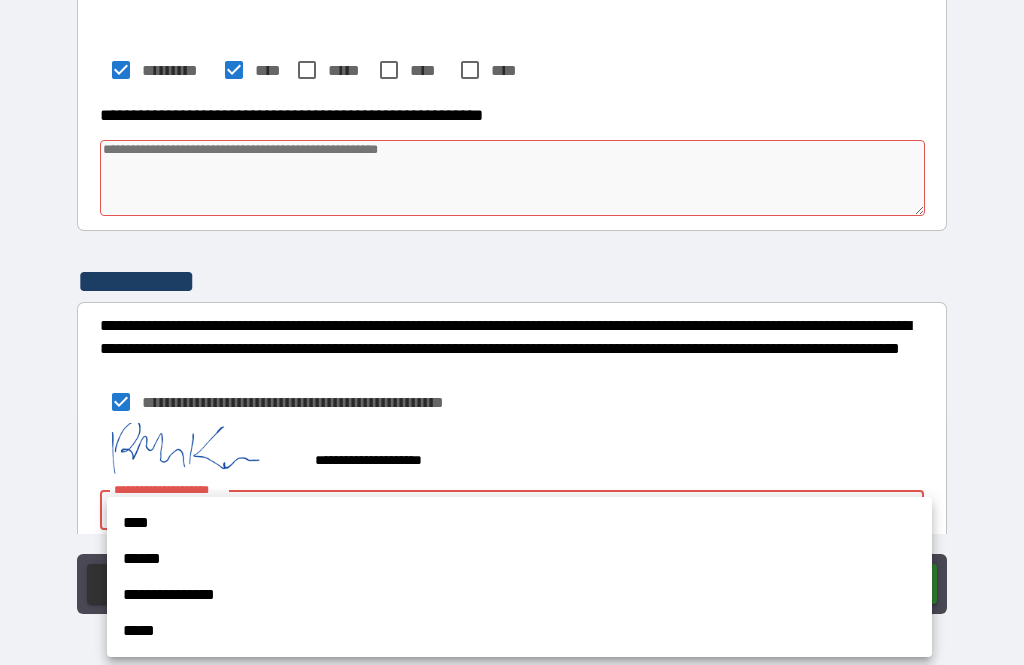 click on "****" at bounding box center (519, 523) 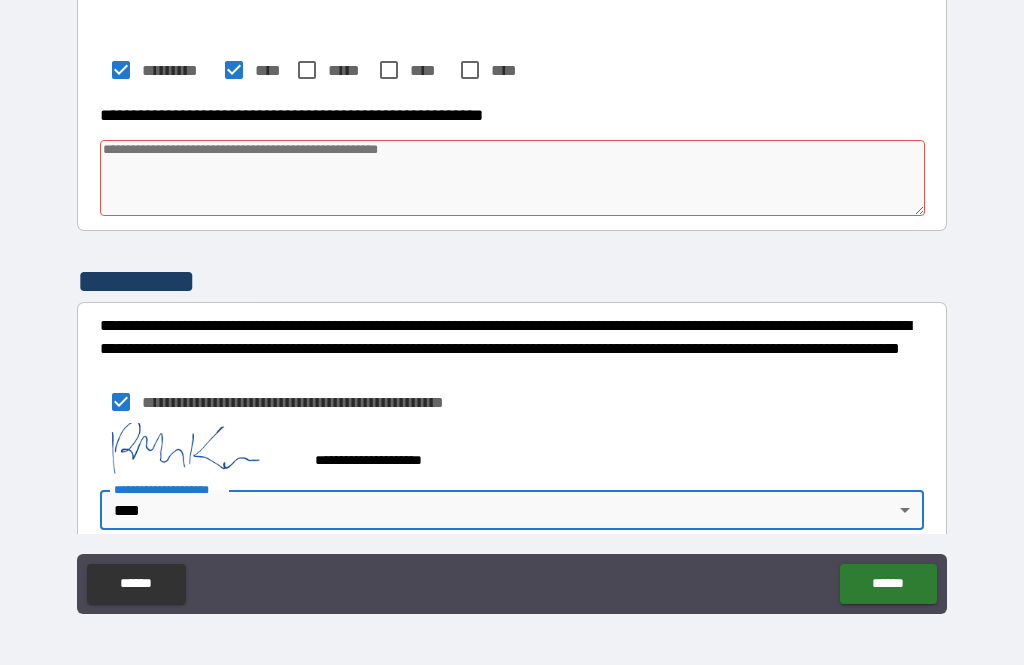 type on "*" 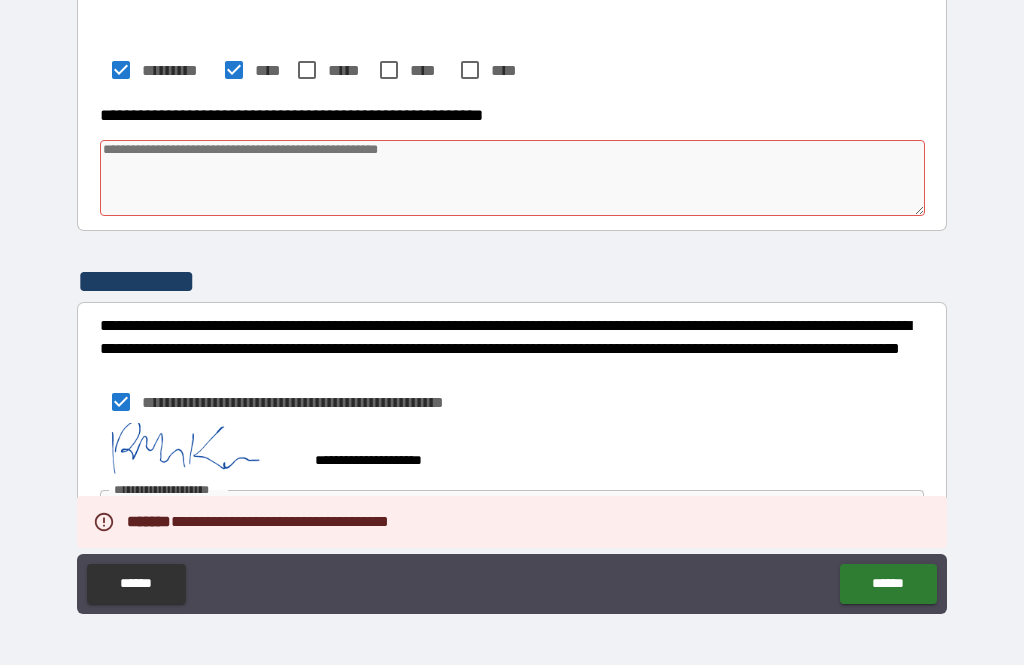 type on "*" 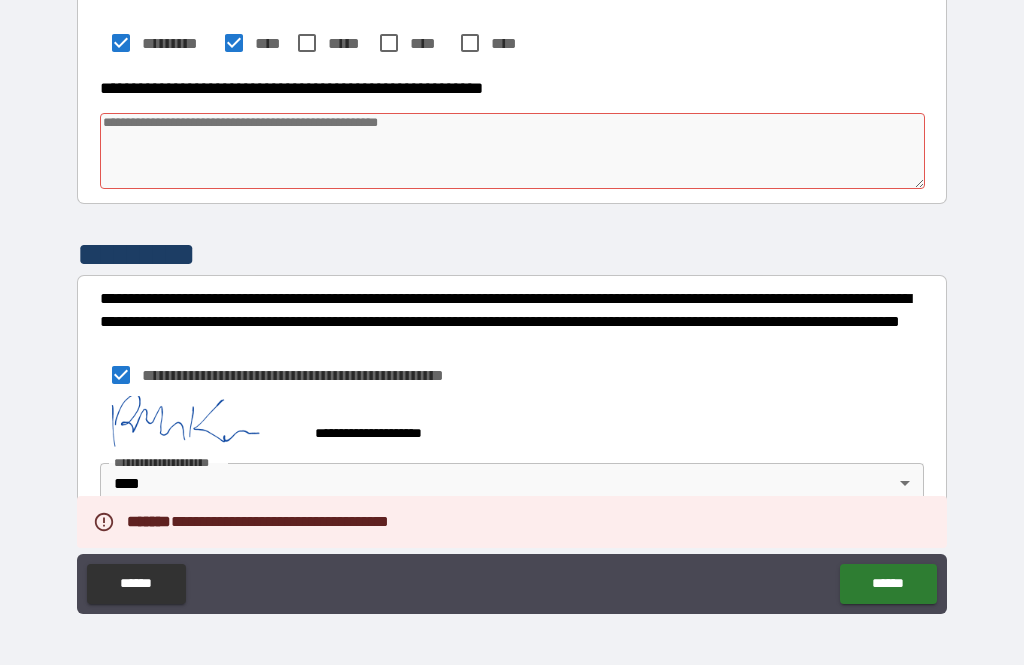 scroll, scrollTop: 807, scrollLeft: 0, axis: vertical 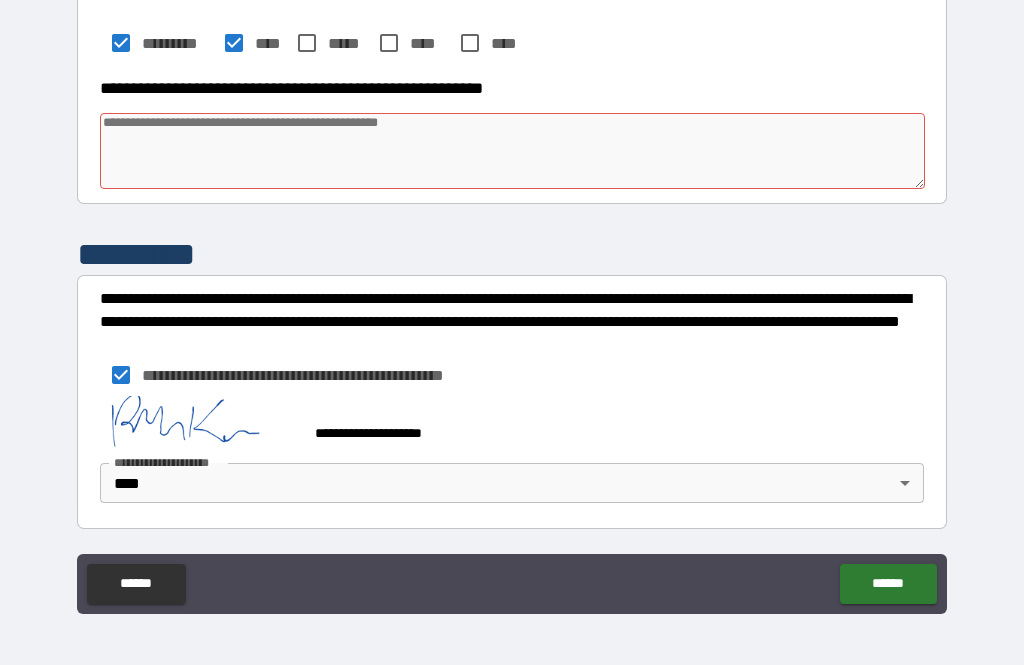 click on "******" at bounding box center [888, 584] 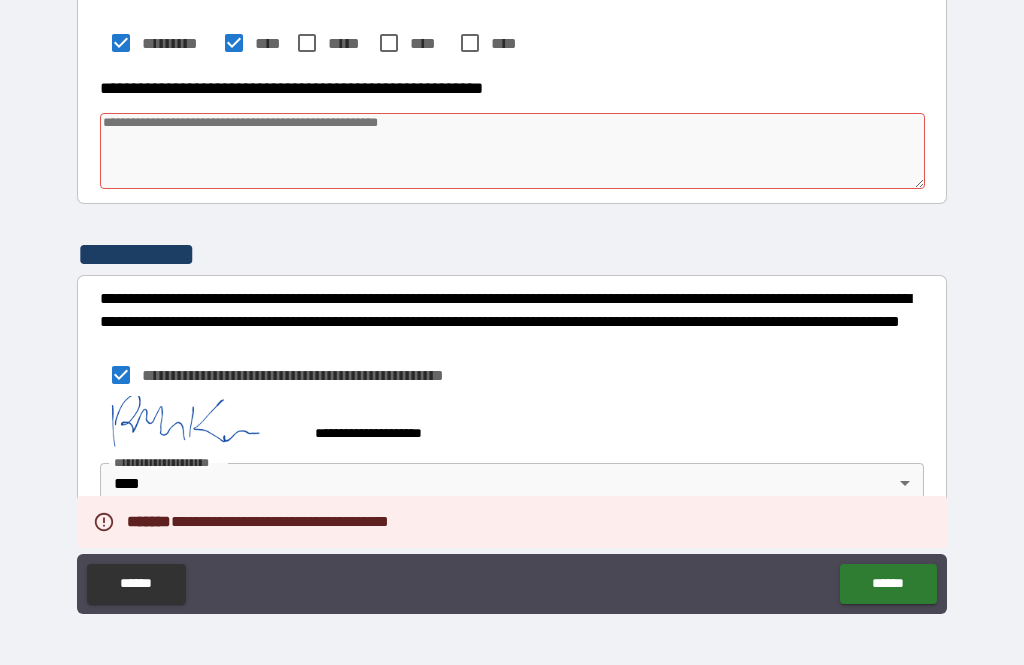 type on "*" 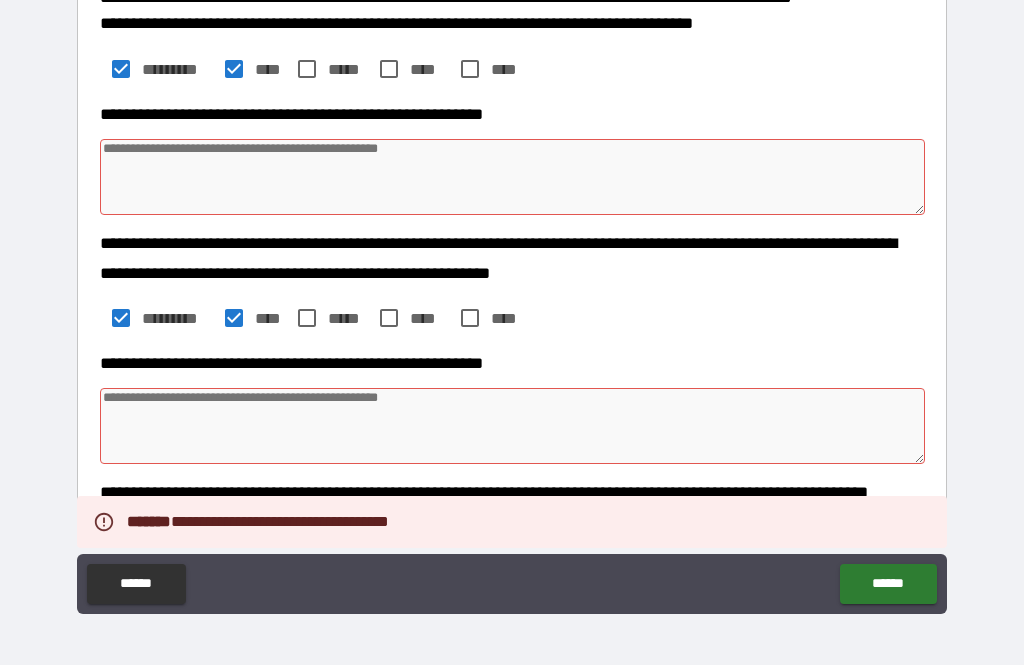 scroll, scrollTop: 282, scrollLeft: 0, axis: vertical 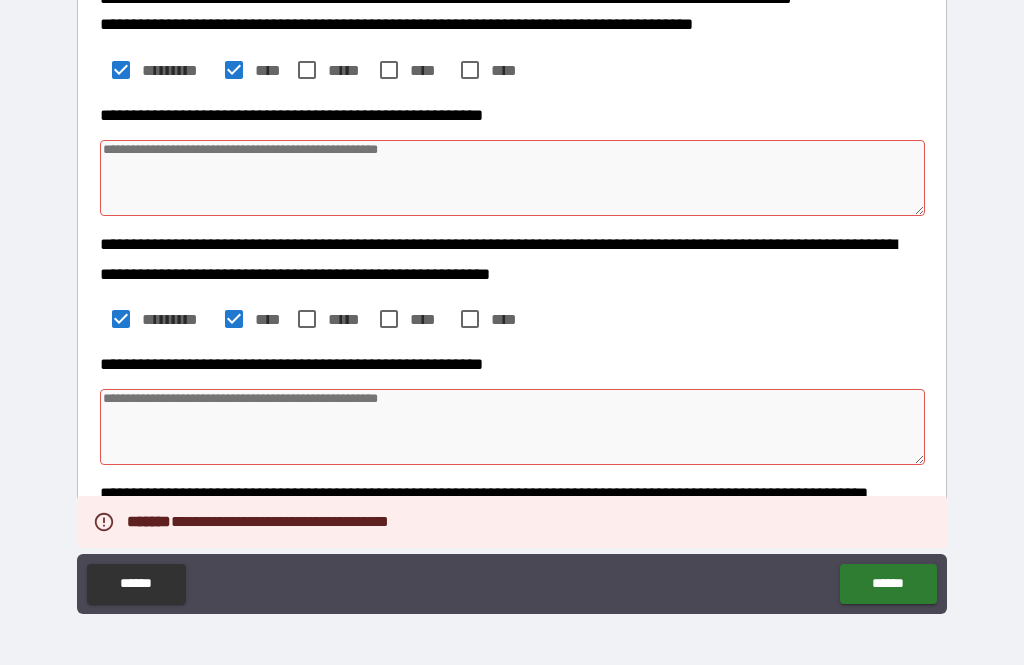 click at bounding box center (513, 178) 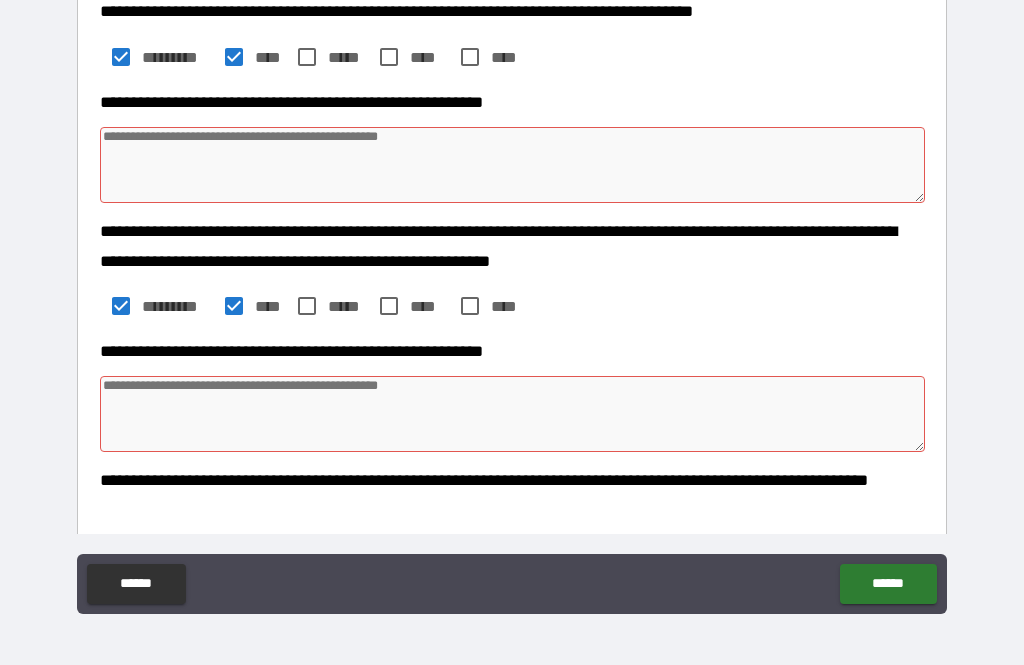 scroll, scrollTop: 304, scrollLeft: 0, axis: vertical 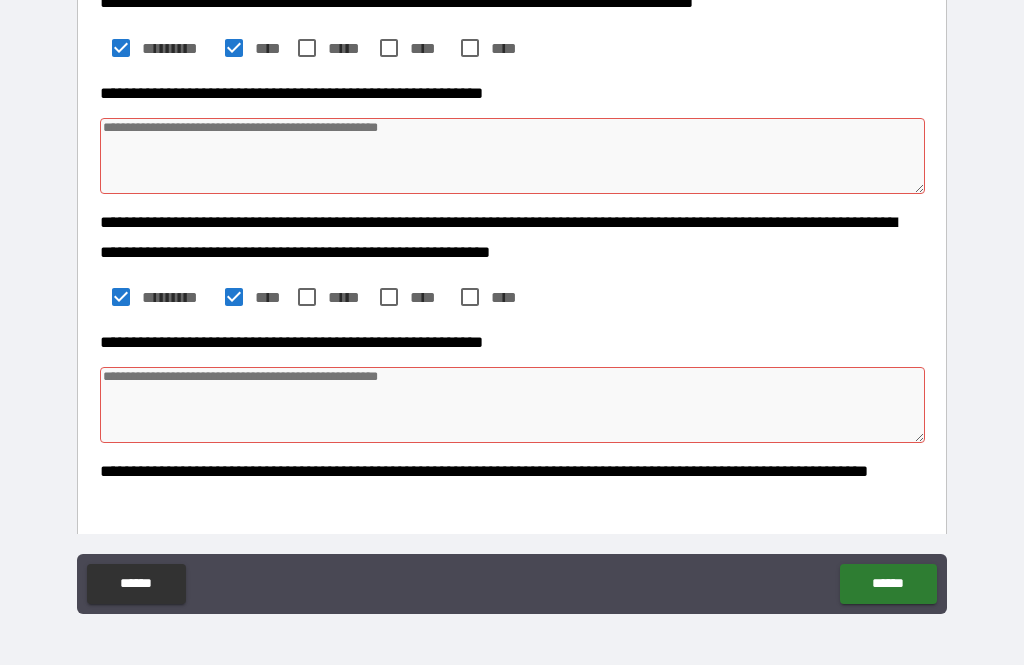 type on "*" 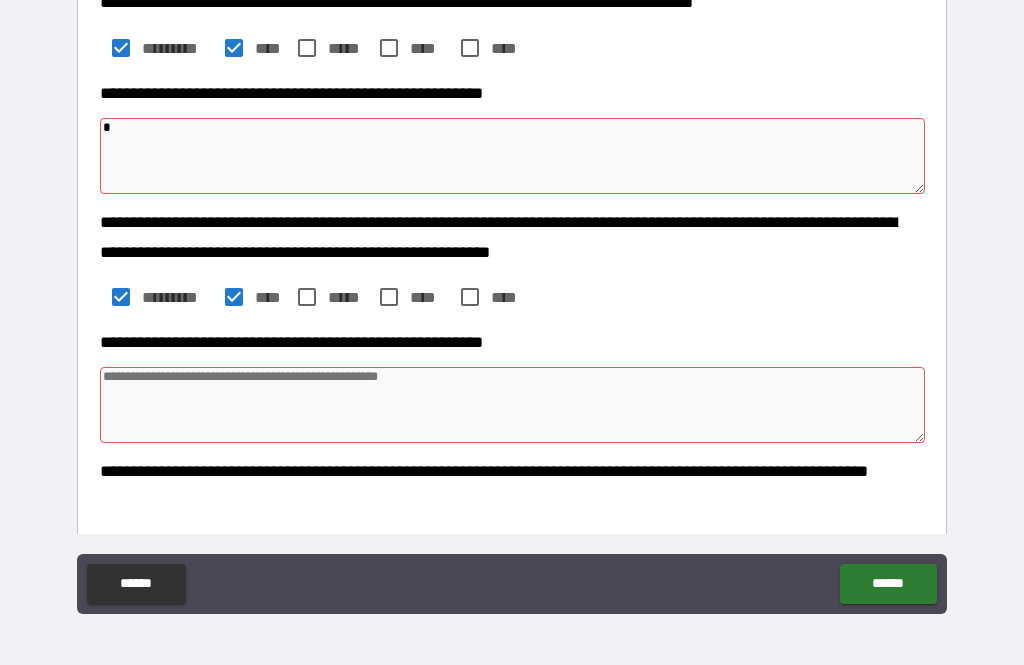 type on "*" 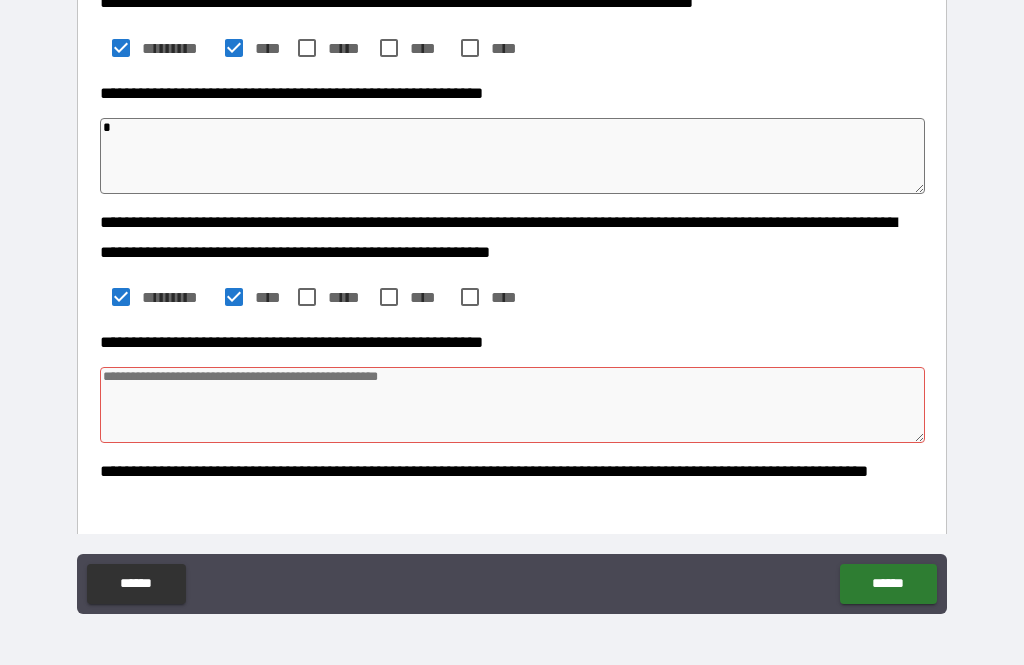 type on "*" 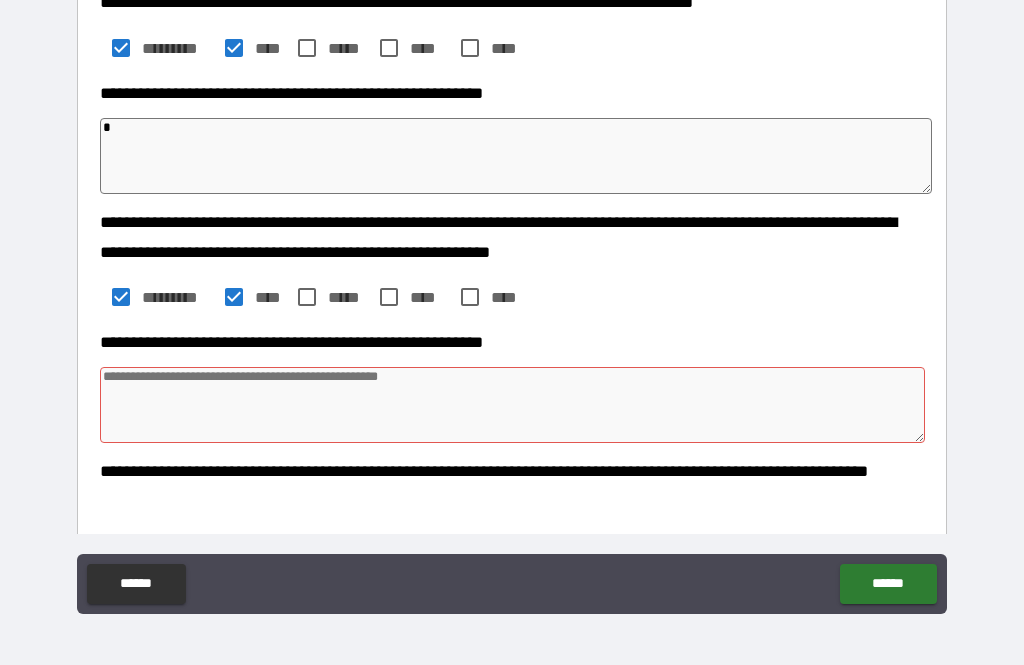 type on "**" 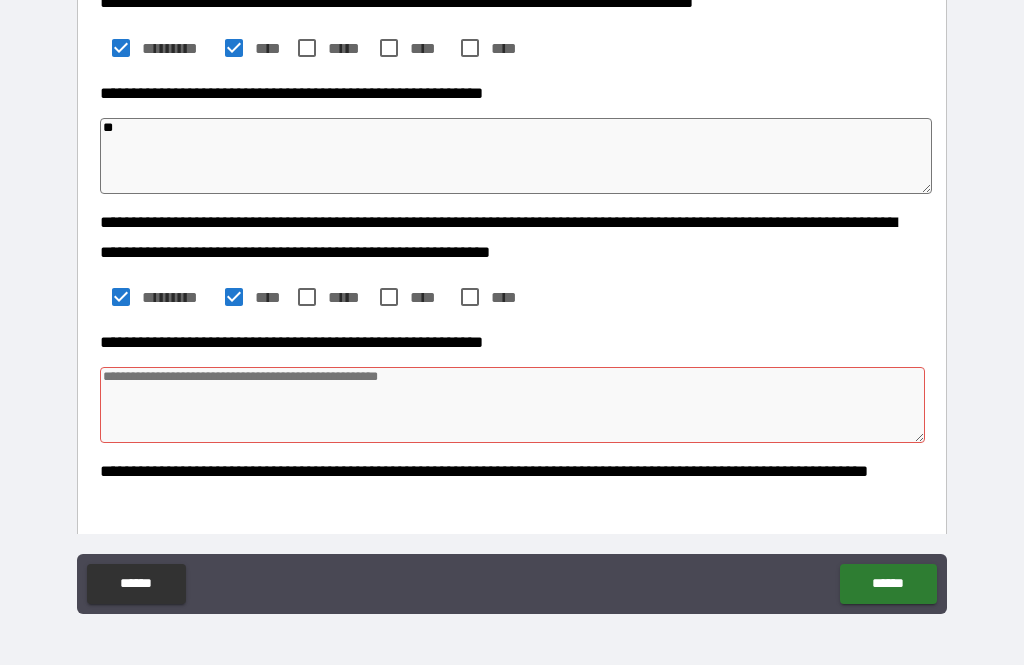 type on "***" 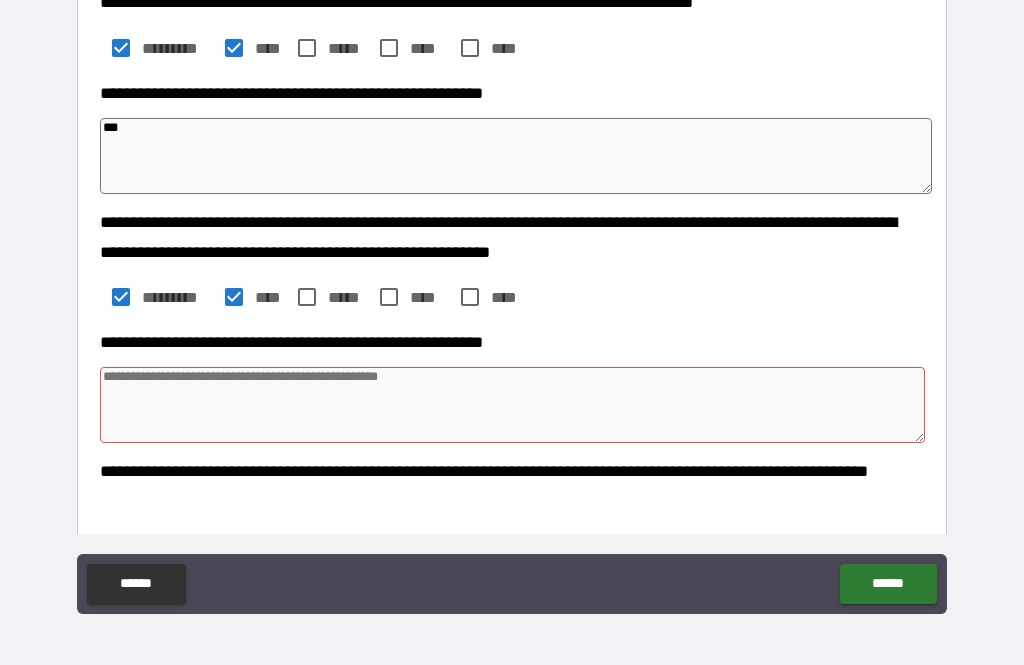type on "*" 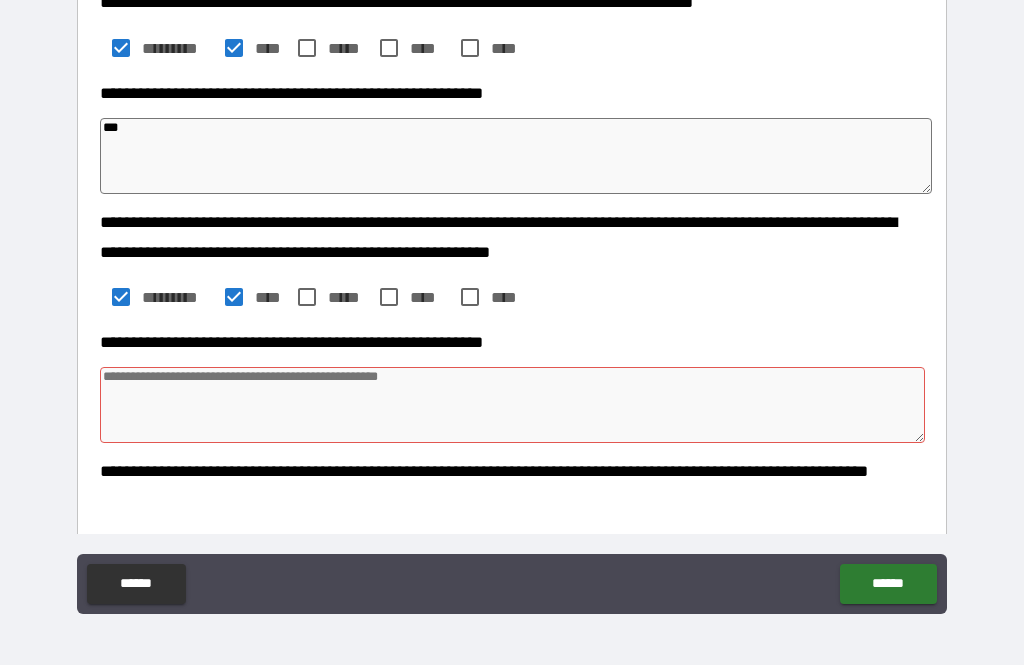 type on "****" 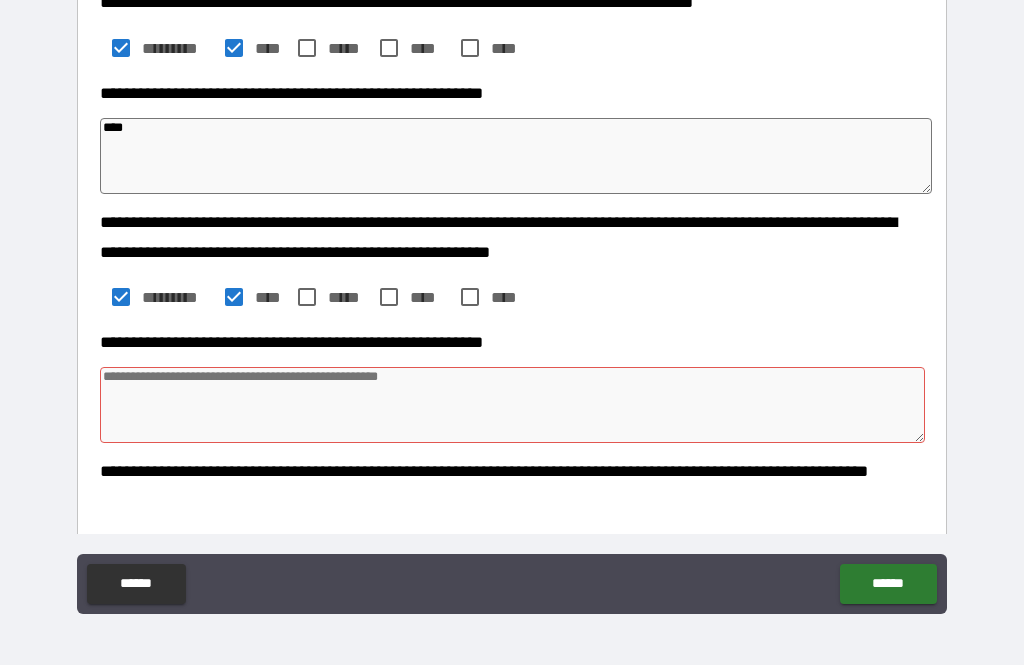 type on "*" 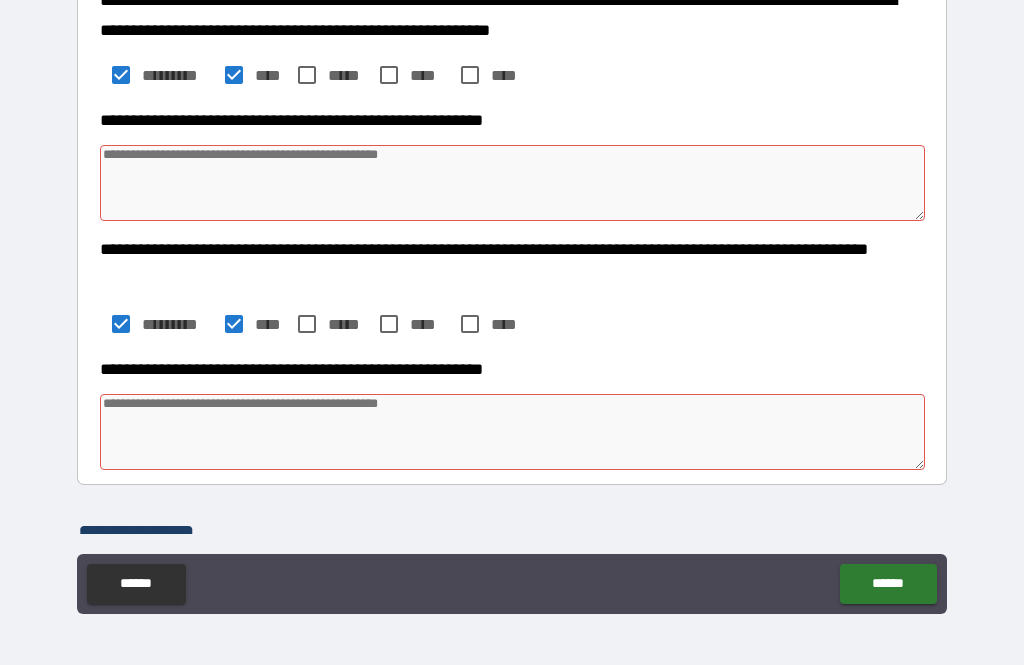 scroll, scrollTop: 548, scrollLeft: 0, axis: vertical 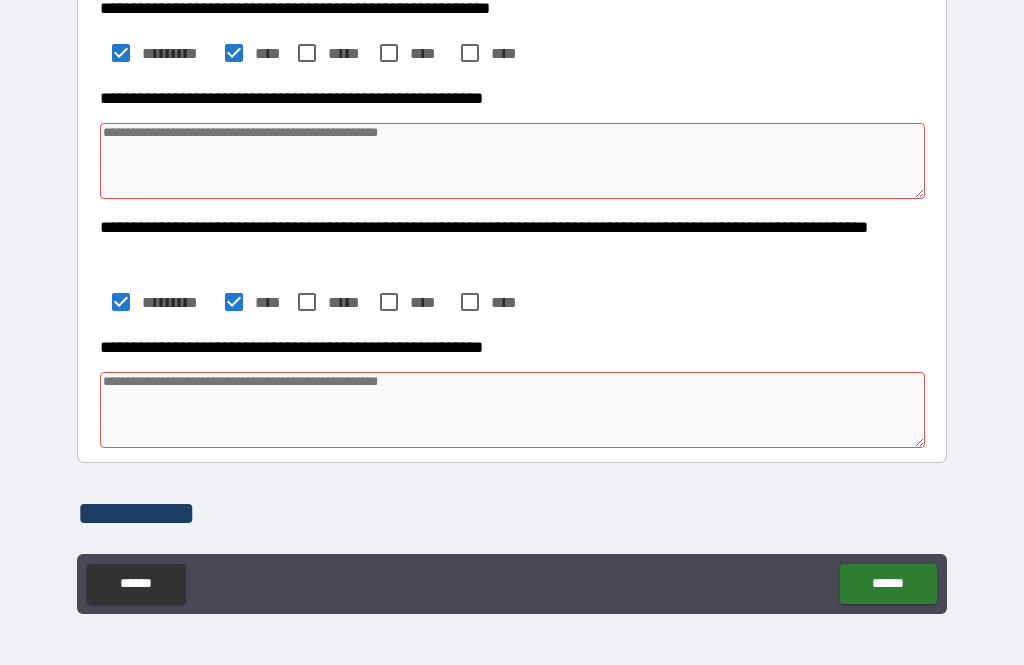 type on "****" 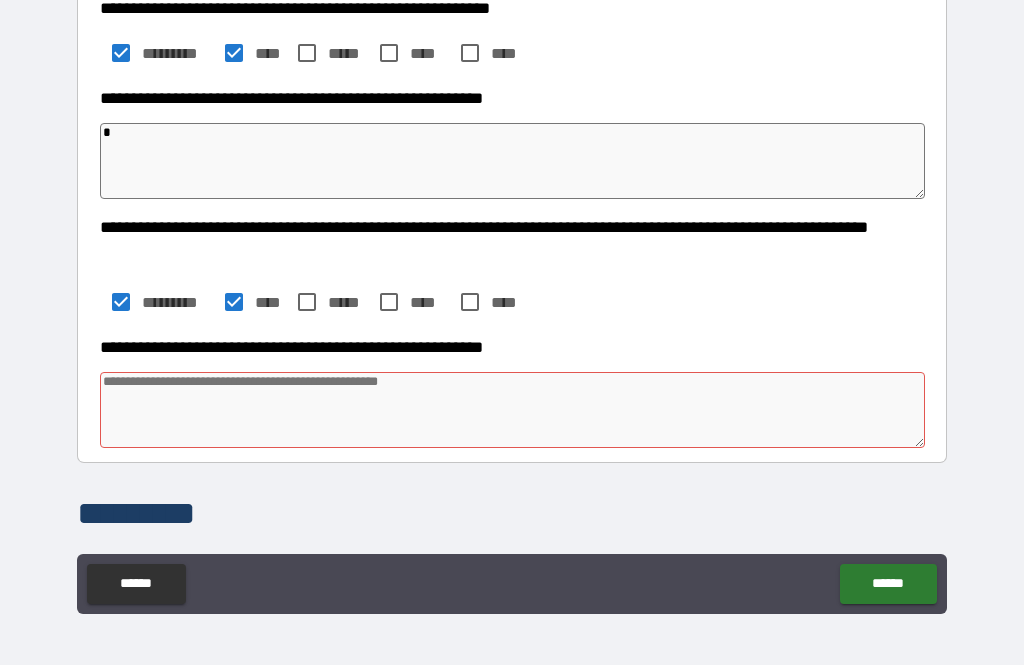 type on "*" 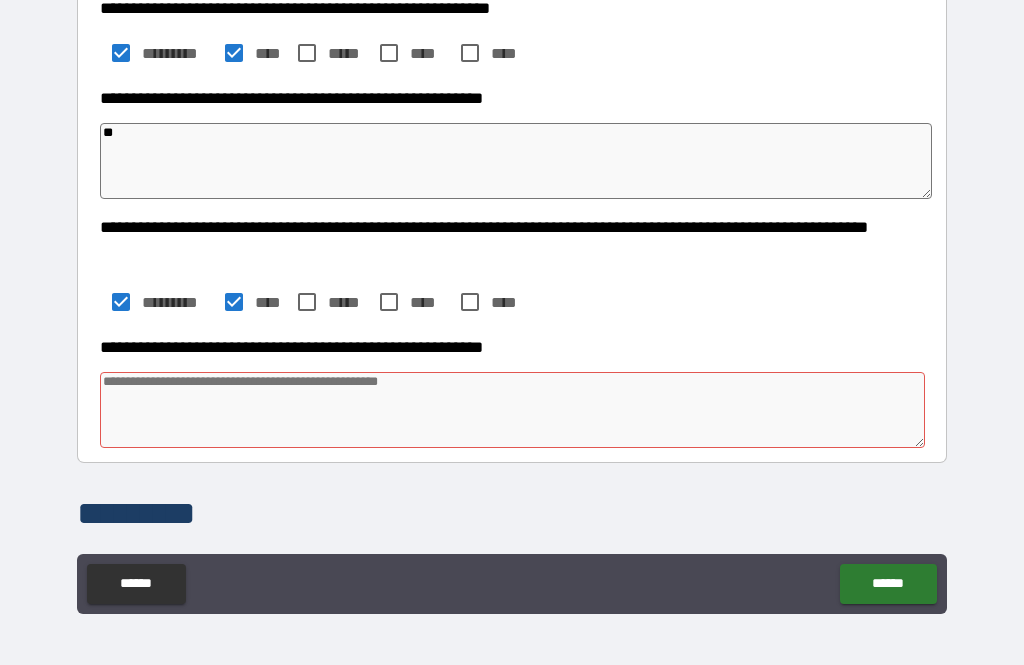 type on "***" 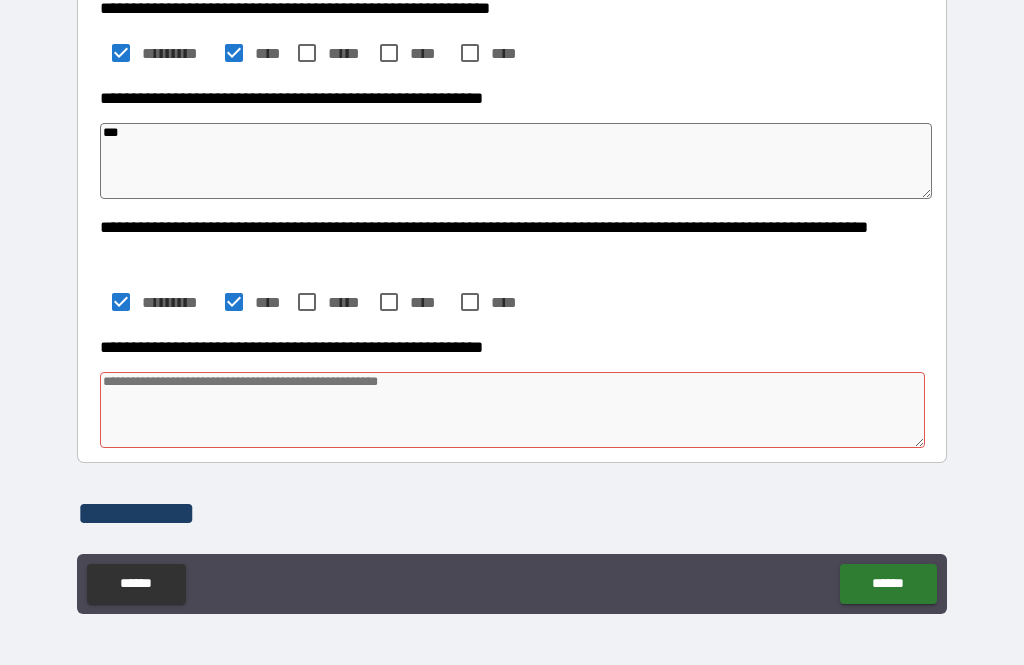 type on "*" 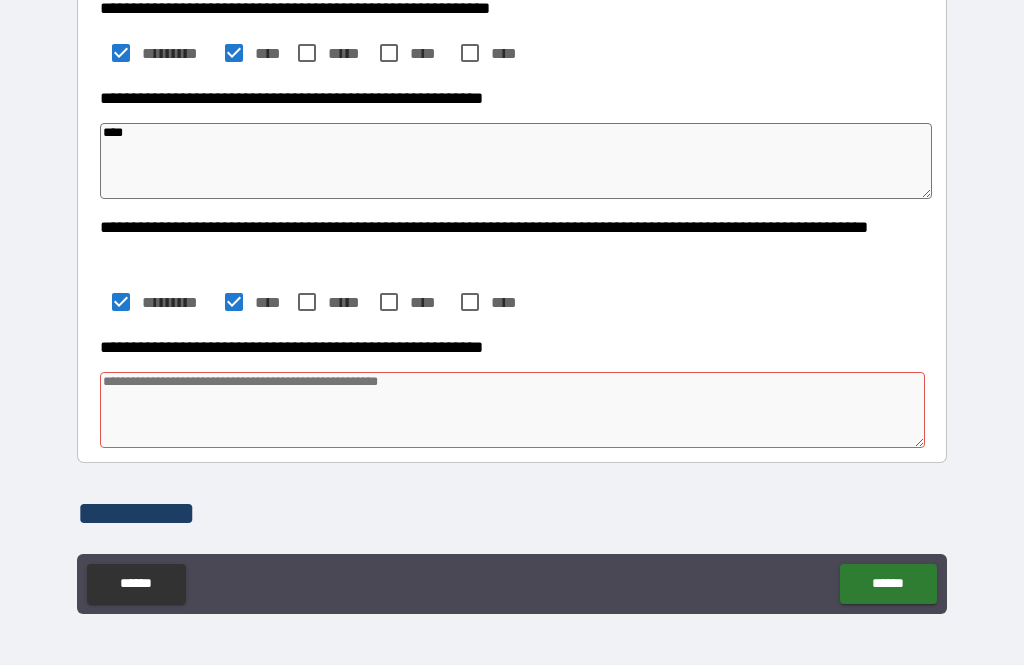 type on "*" 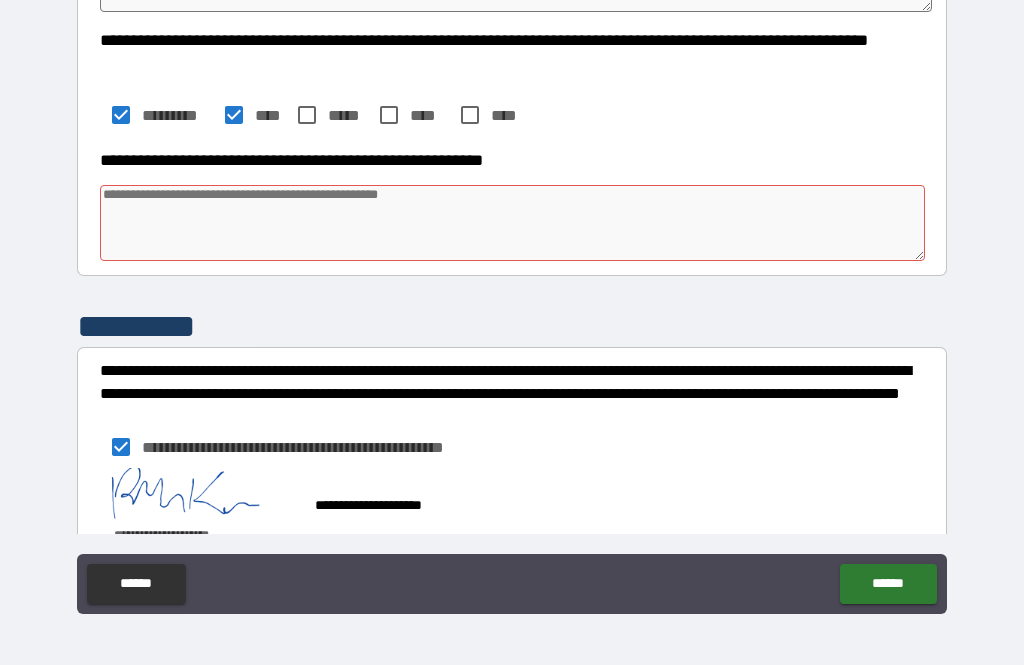 scroll, scrollTop: 746, scrollLeft: 0, axis: vertical 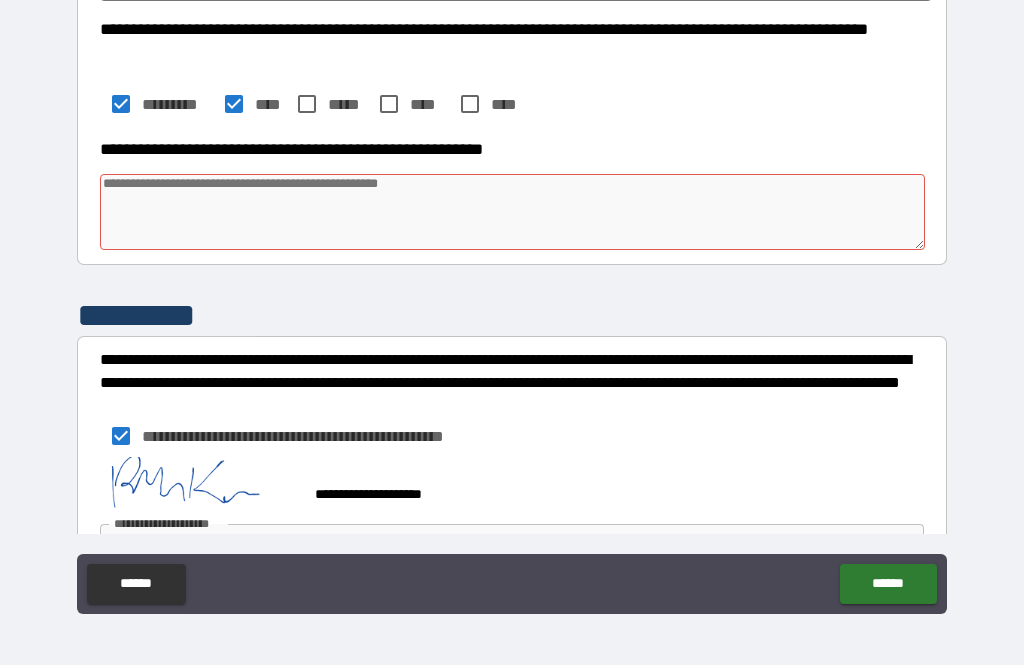 type on "****" 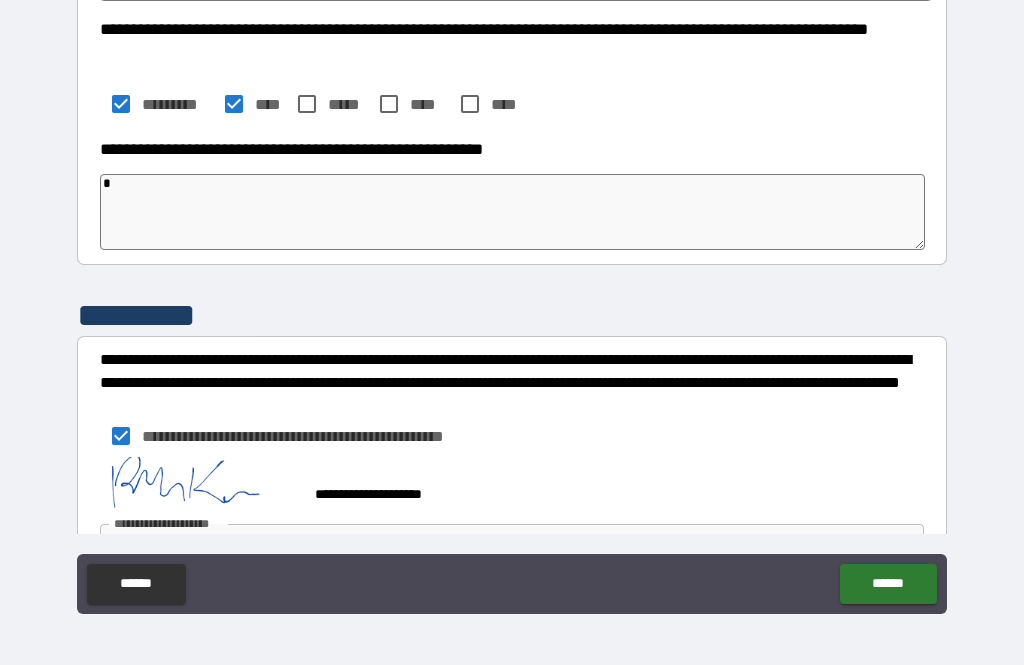 type on "**" 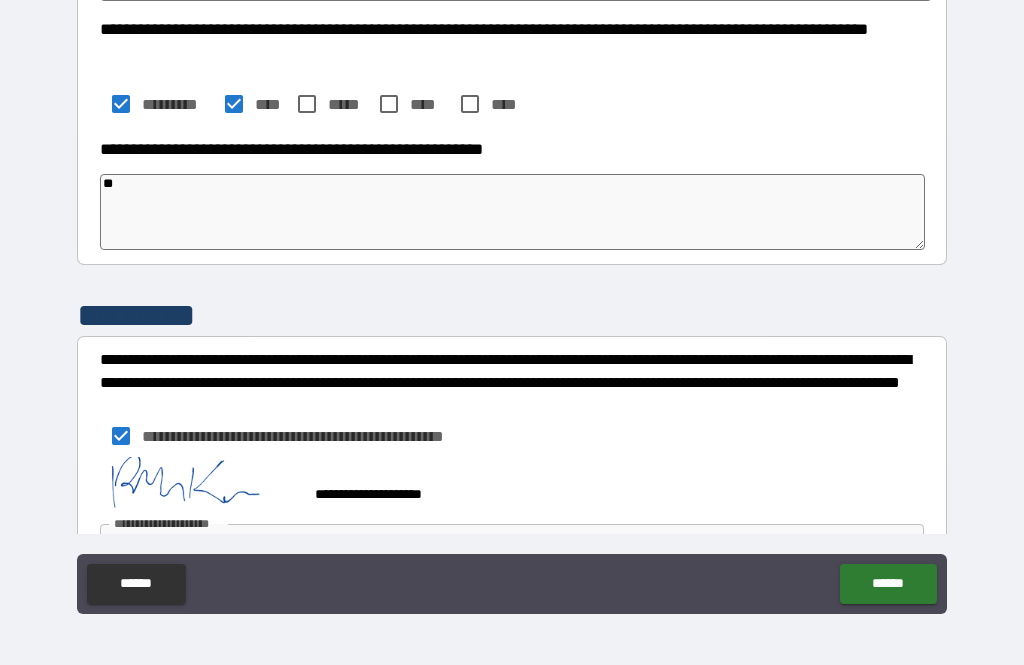 type on "*" 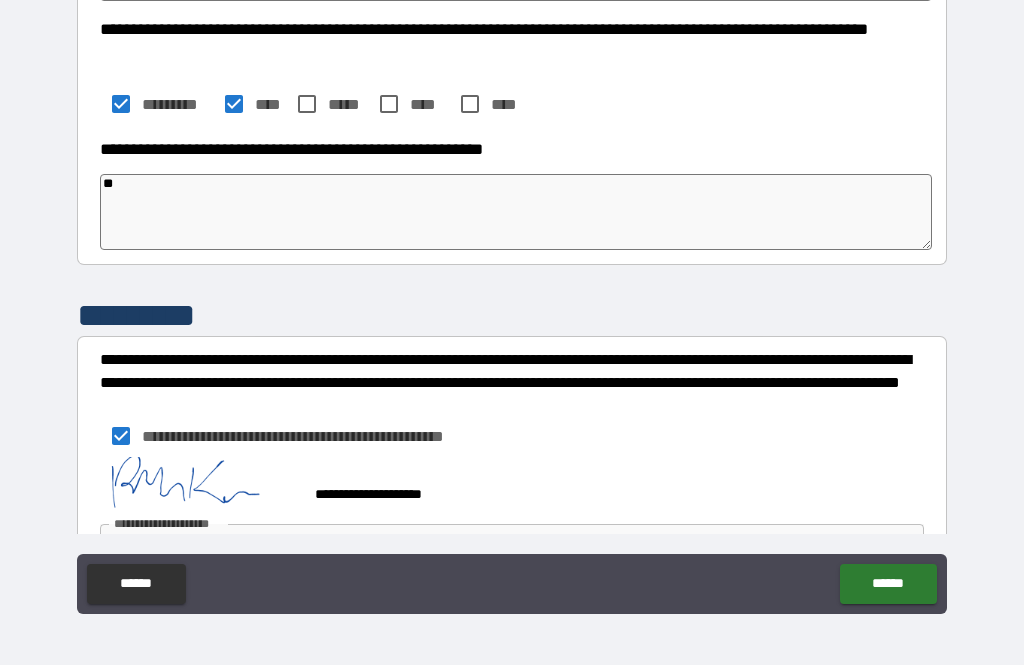 type on "***" 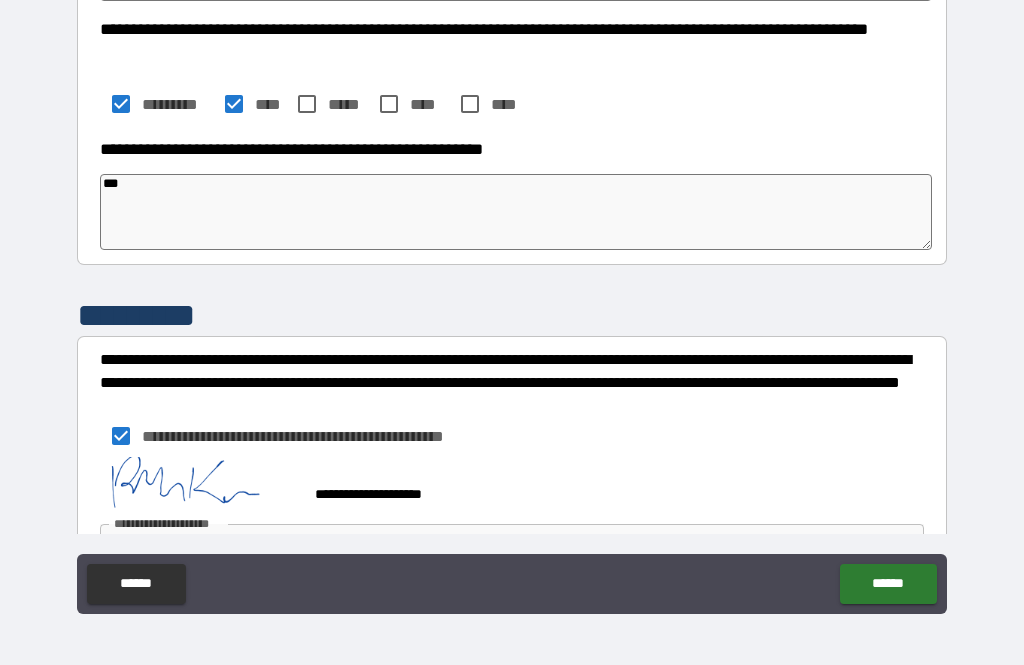 type on "*" 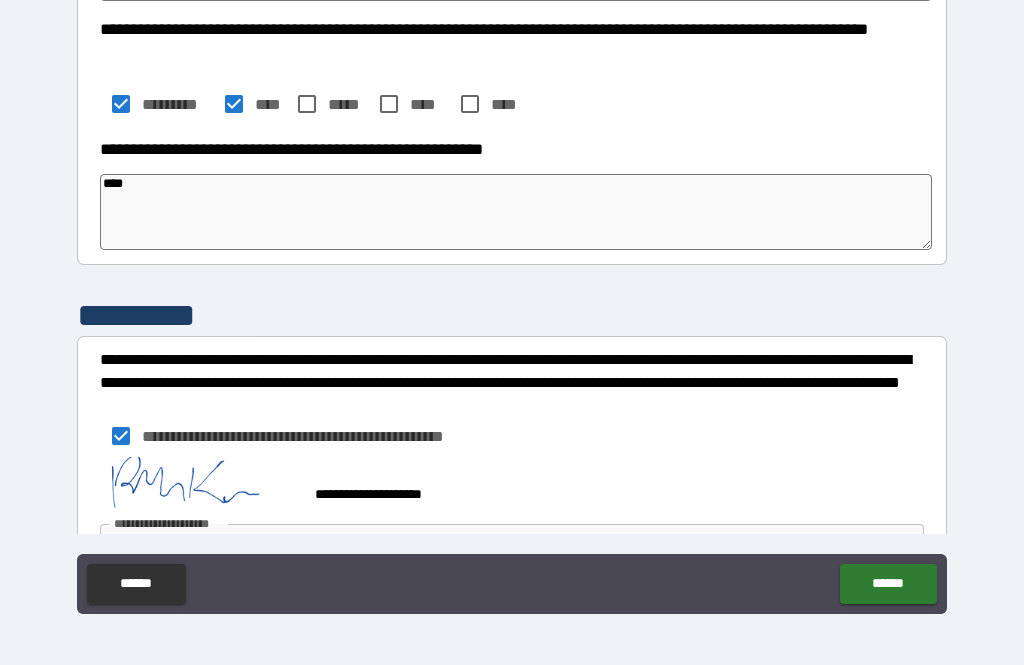 type on "*" 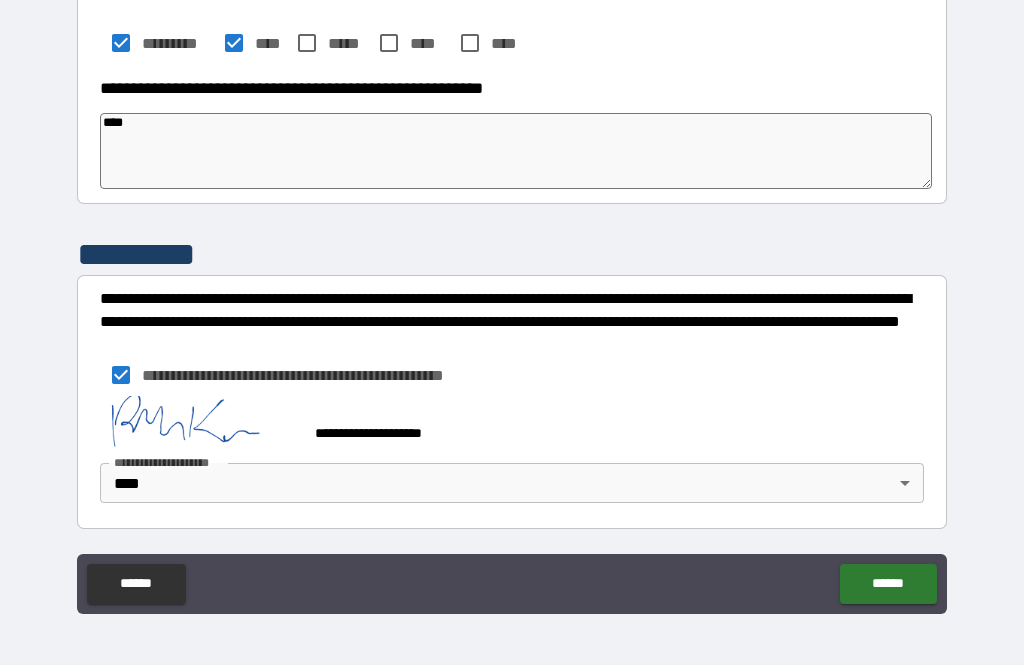 scroll, scrollTop: 807, scrollLeft: 0, axis: vertical 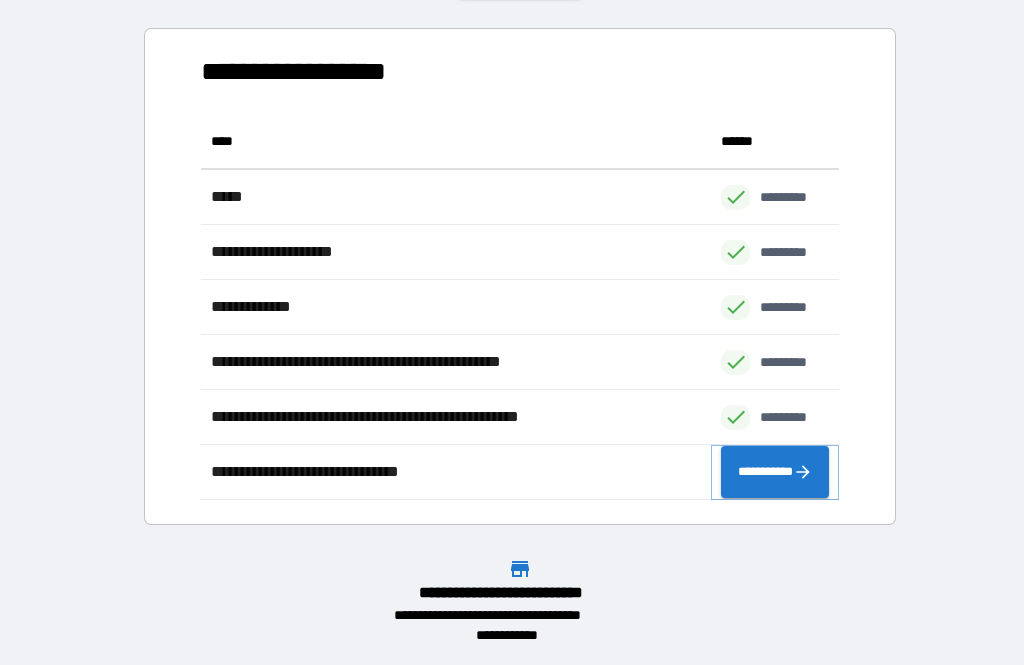 click on "**********" at bounding box center (775, 472) 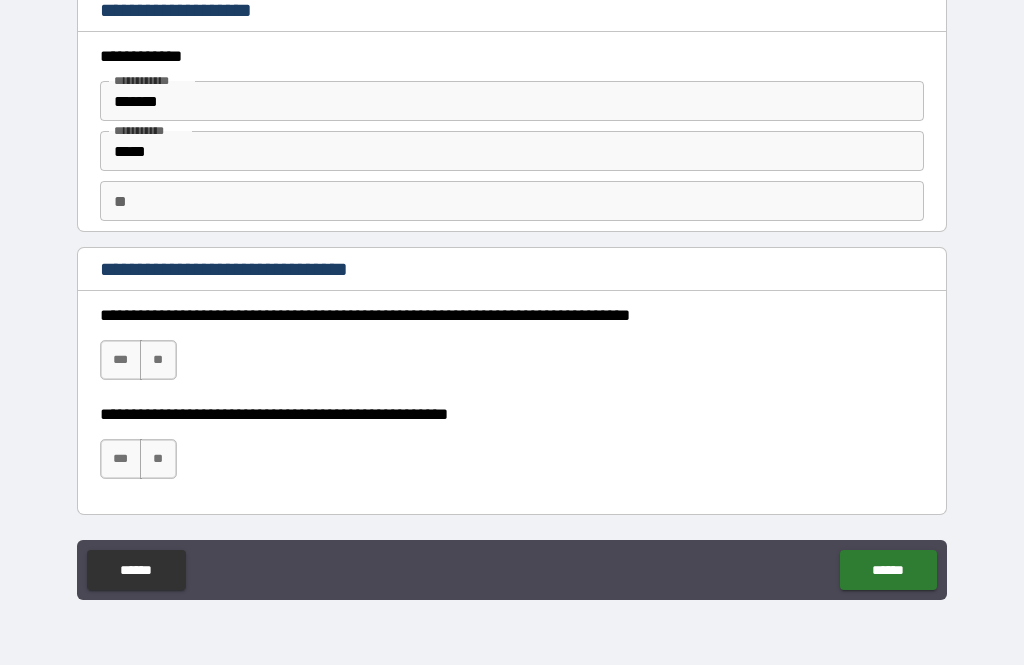 click on "**" at bounding box center (158, 360) 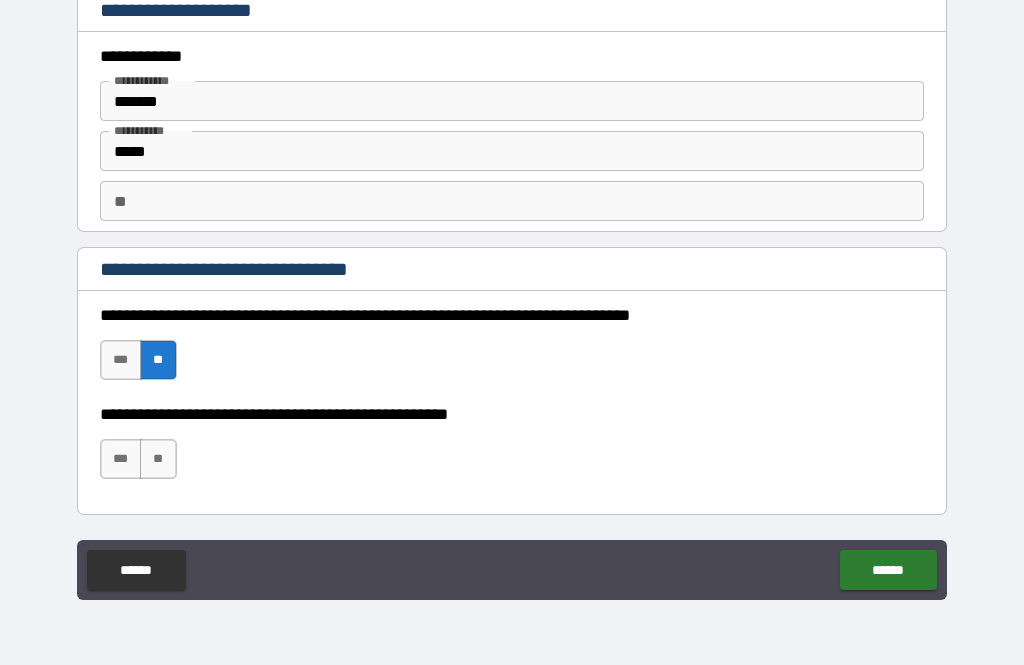 click on "**" at bounding box center (158, 459) 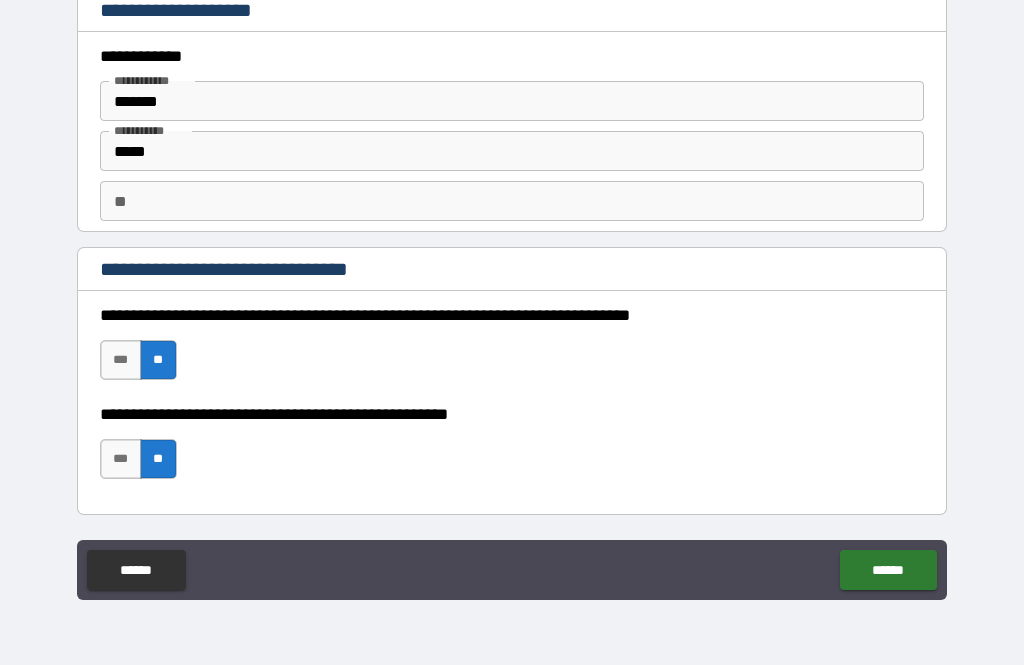 click on "******" at bounding box center (888, 570) 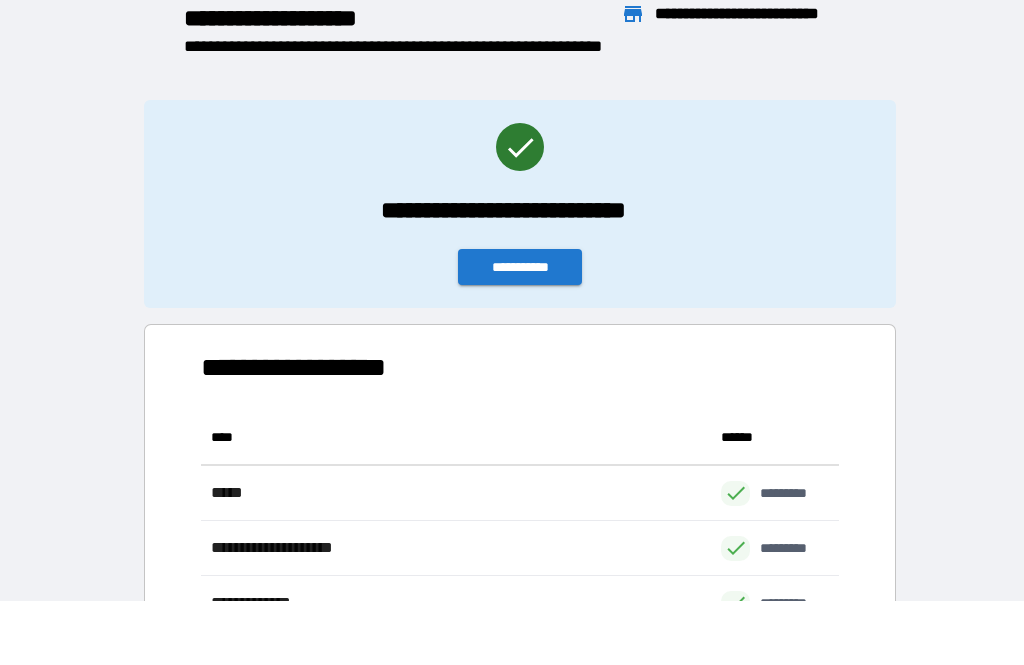 scroll, scrollTop: 386, scrollLeft: 638, axis: both 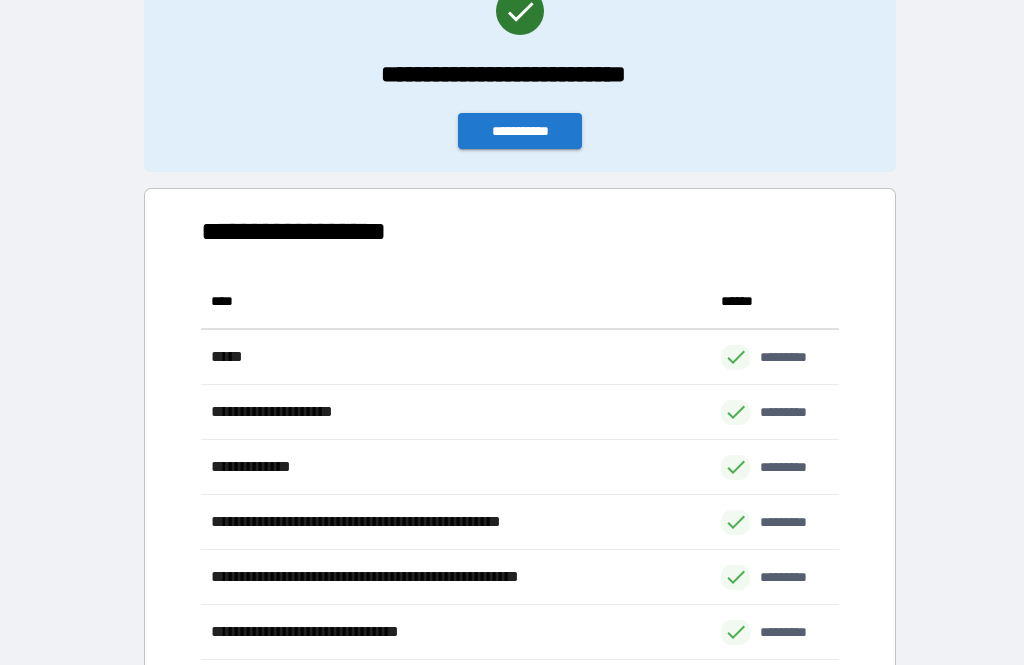 click on "**********" at bounding box center [520, 68] 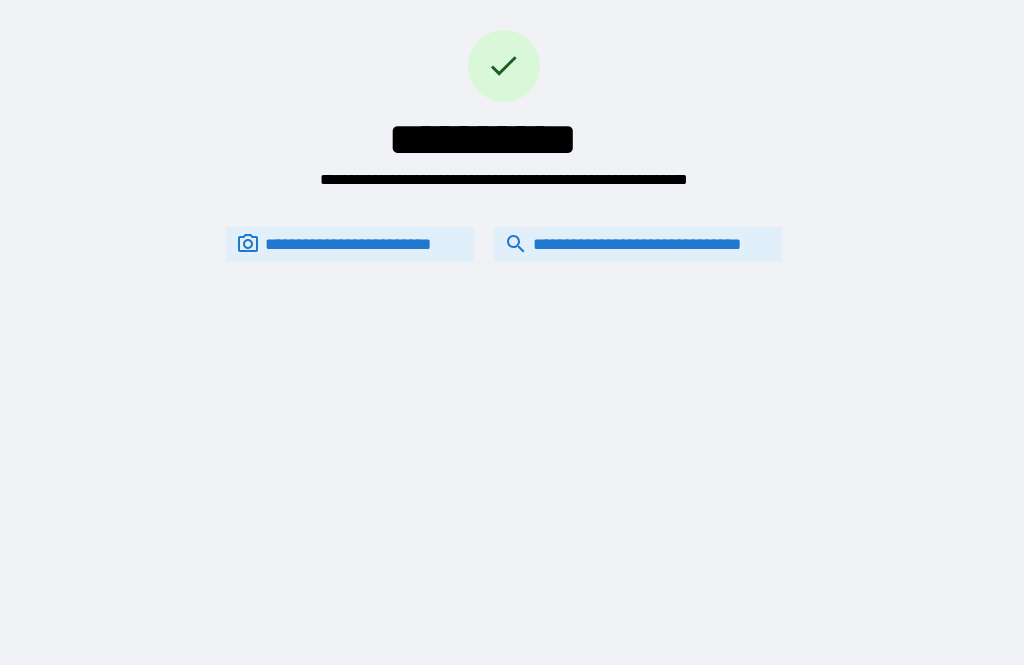 scroll, scrollTop: 0, scrollLeft: 0, axis: both 